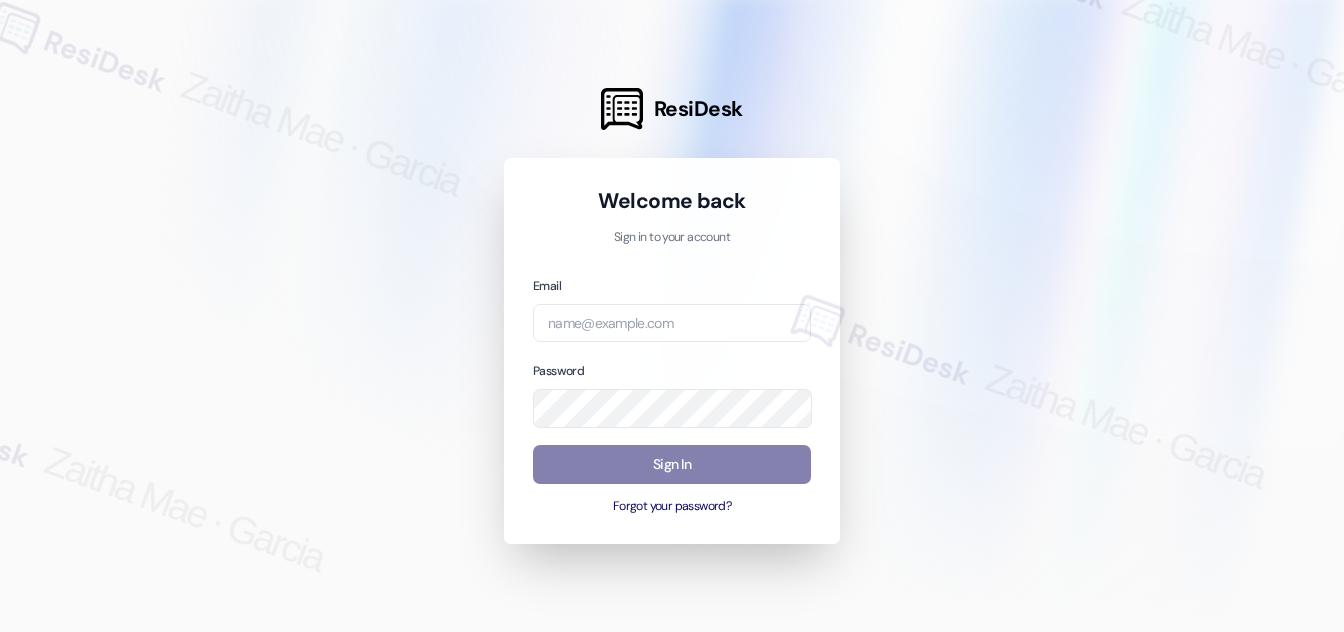 scroll, scrollTop: 0, scrollLeft: 0, axis: both 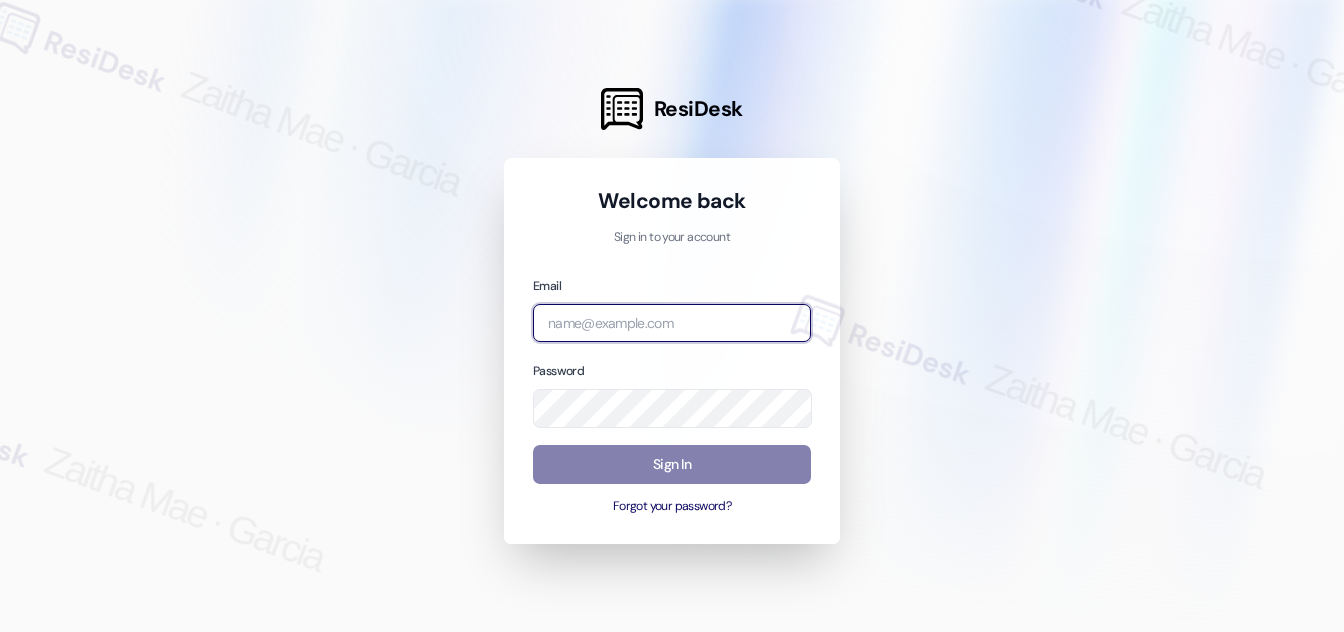 click at bounding box center (672, 323) 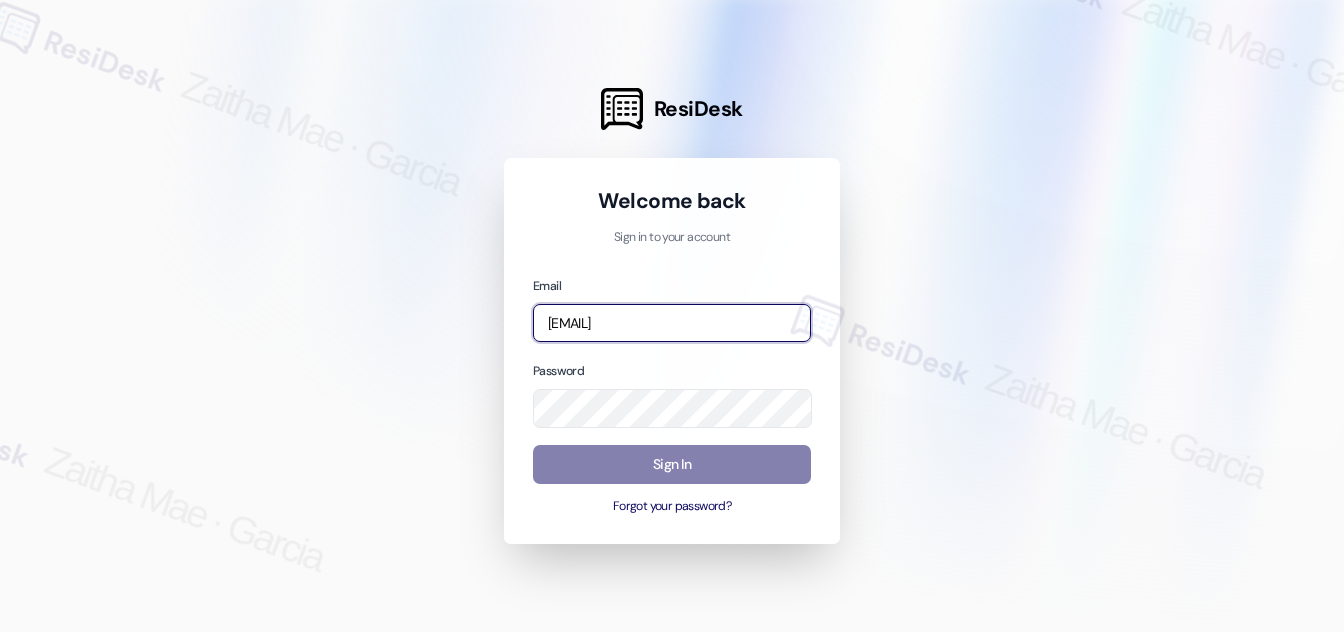 type on "[EMAIL]" 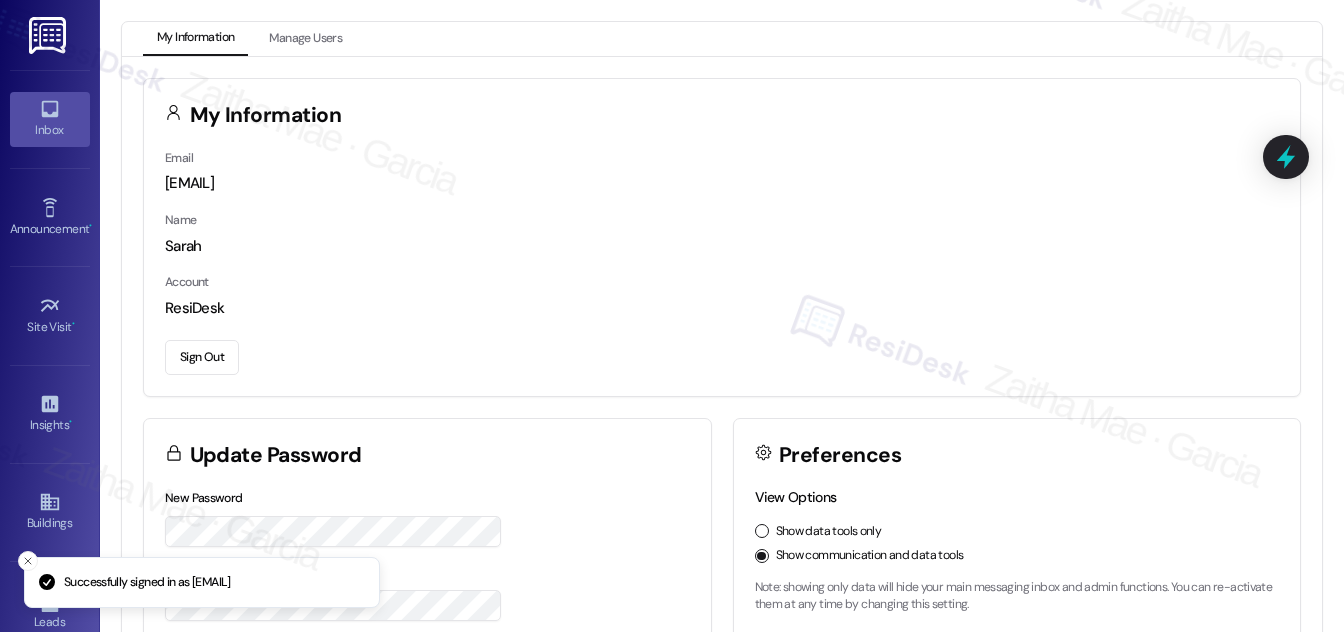 click on "Inbox" at bounding box center (50, 130) 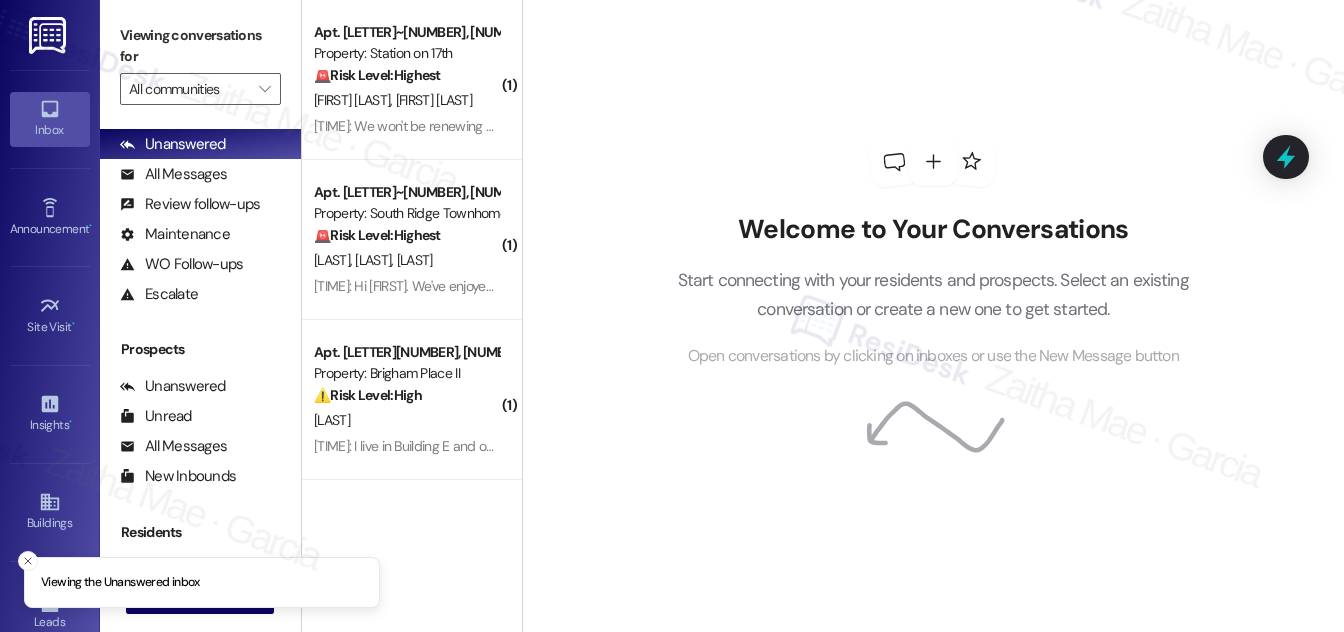 scroll, scrollTop: 264, scrollLeft: 0, axis: vertical 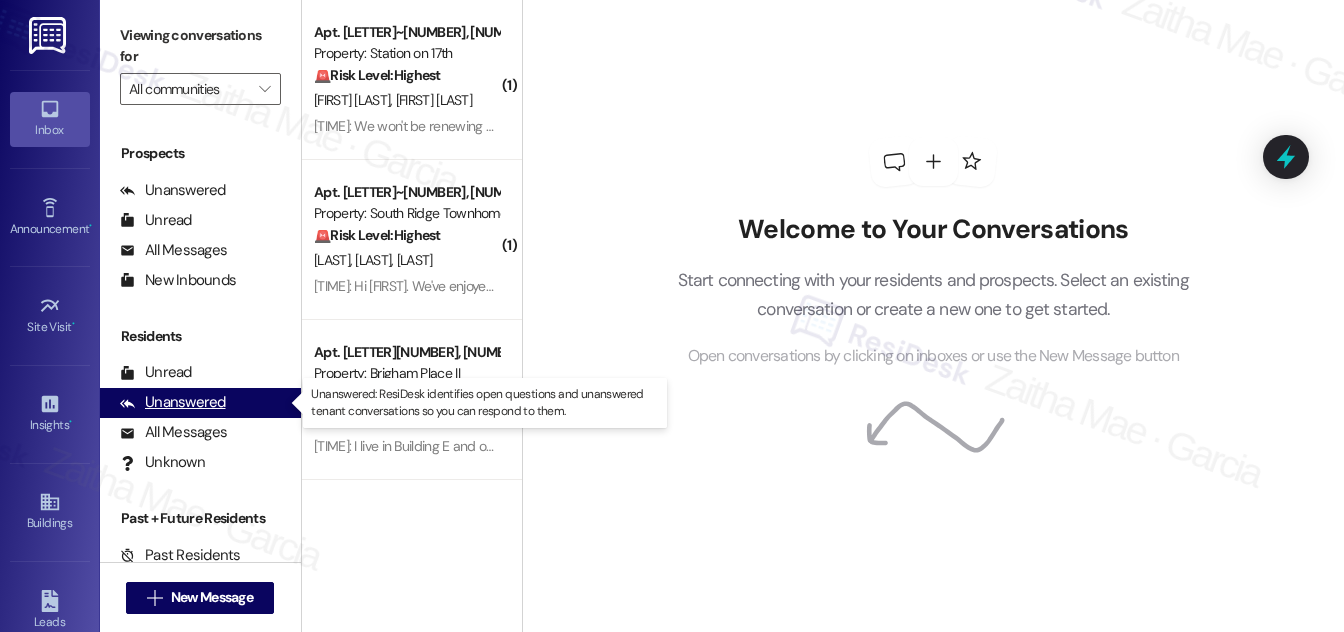 click on "Unanswered" at bounding box center (173, 402) 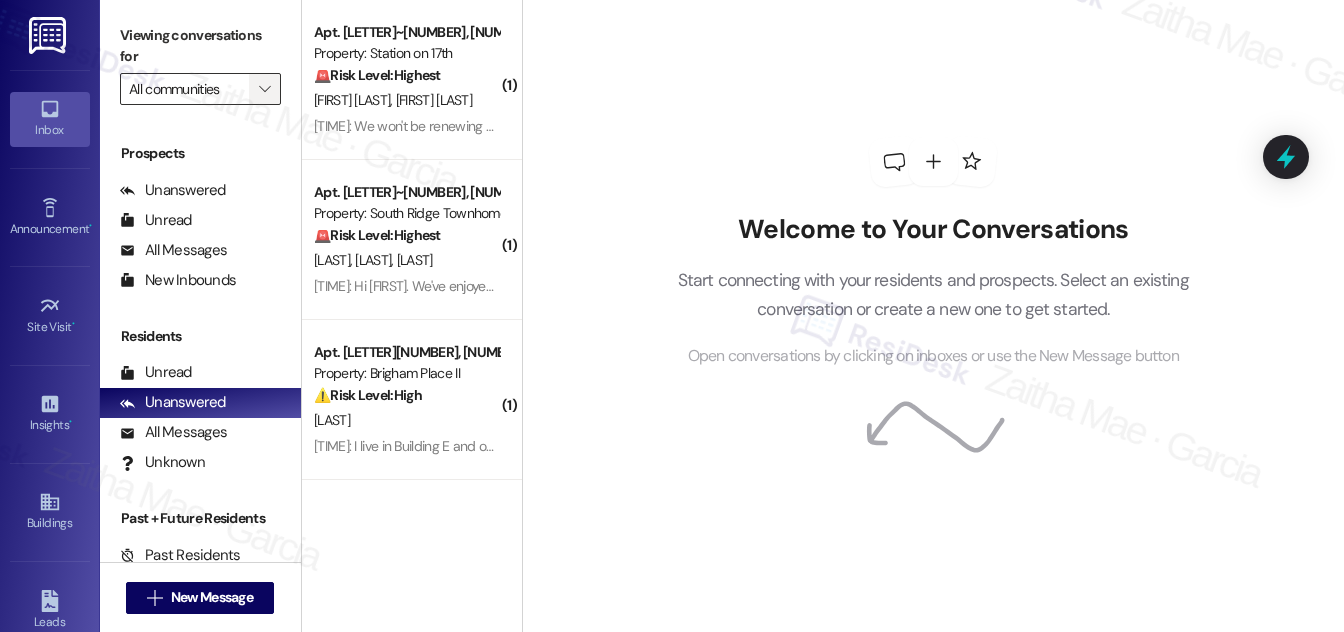 click on "" at bounding box center (265, 89) 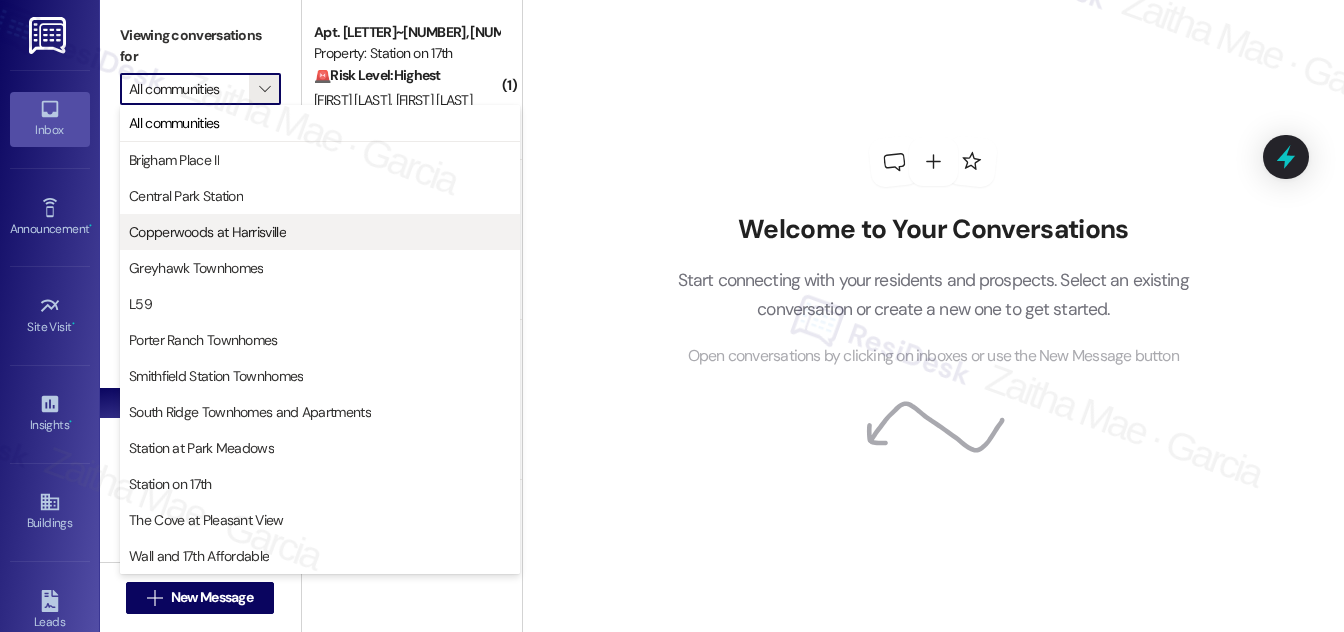 click on "Copperwoods at Harrisville" at bounding box center [207, 232] 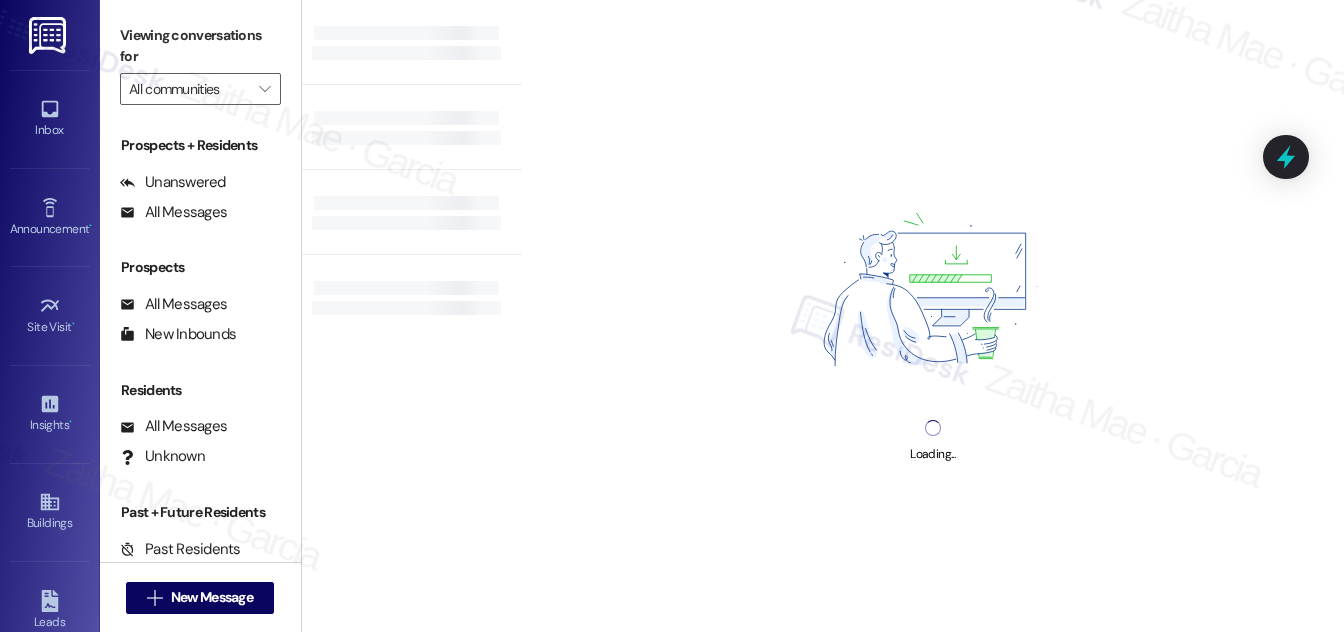 type on "Copperwoods at Harrisville" 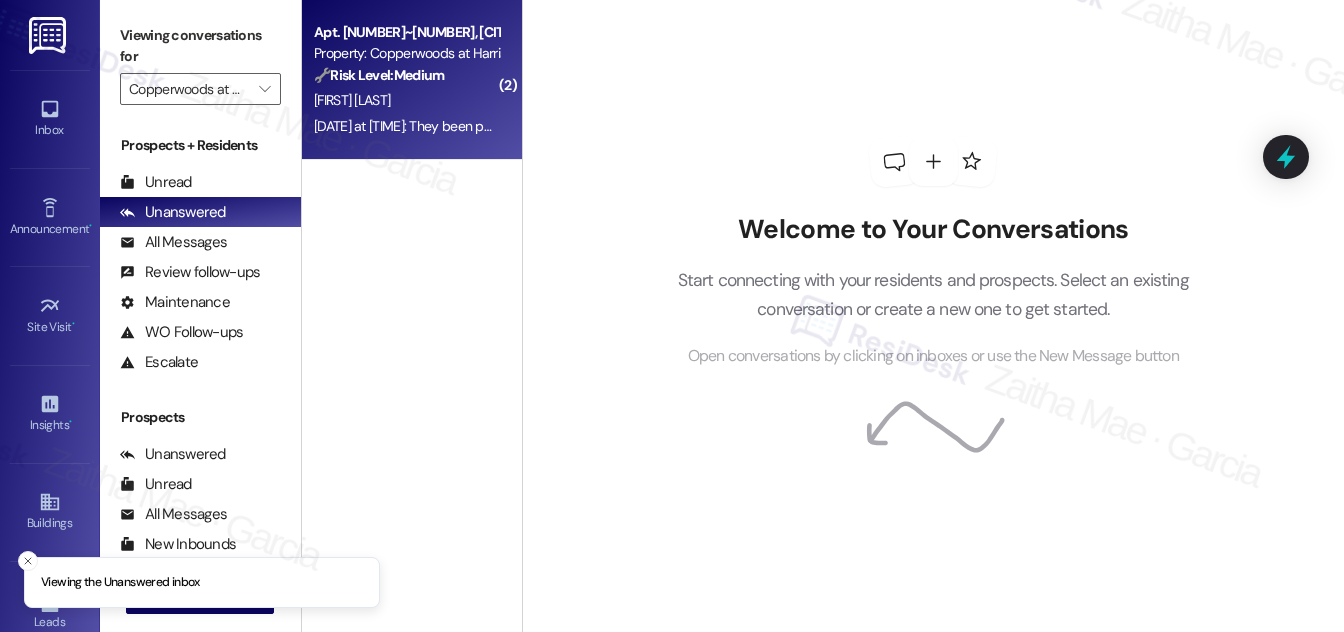 click on "[FIRST] [LAST]" at bounding box center (406, 100) 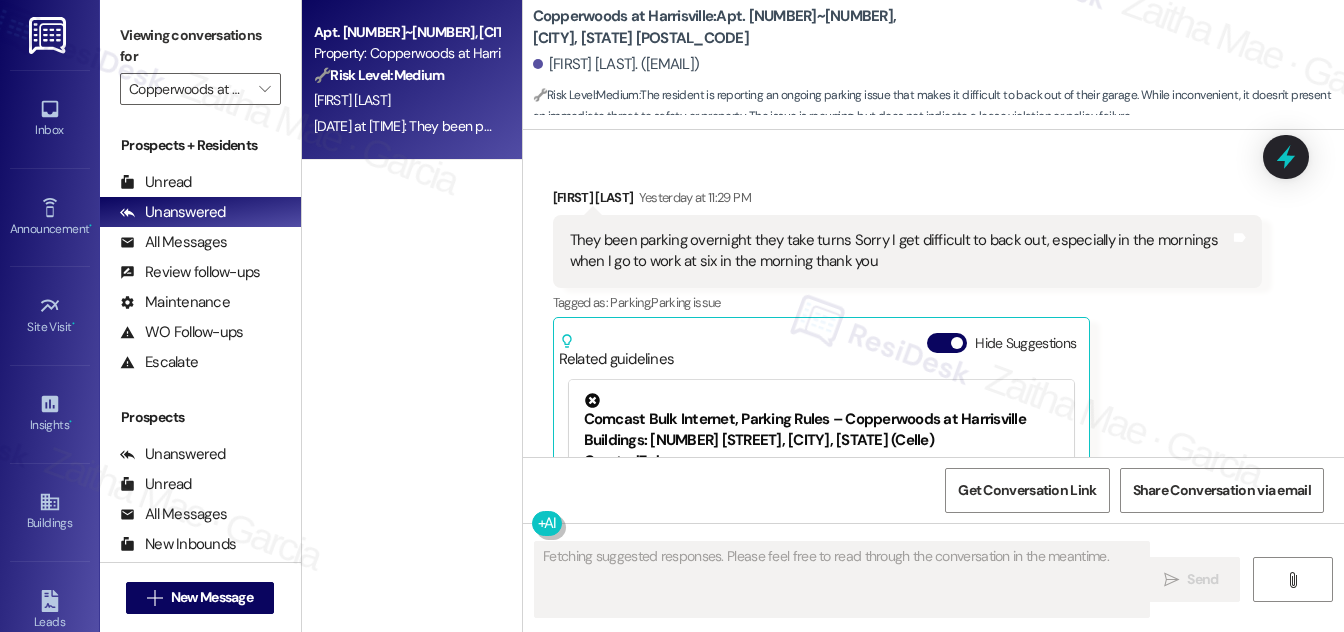 scroll, scrollTop: 1367, scrollLeft: 0, axis: vertical 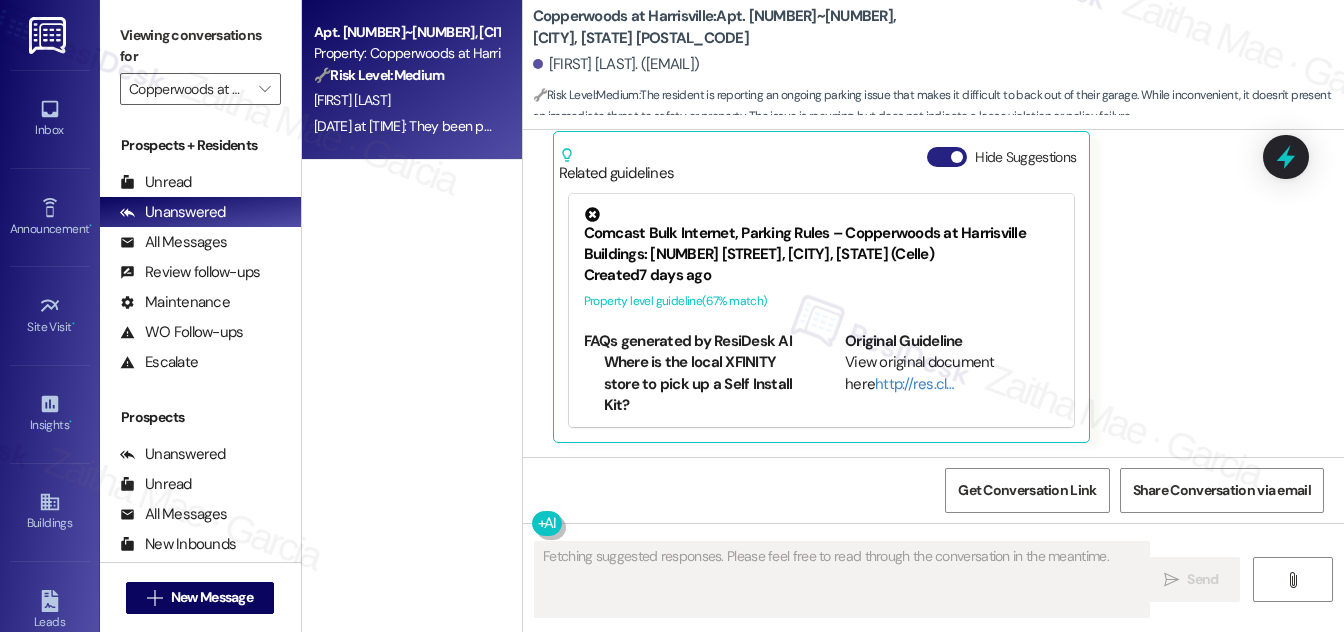 click on "Hide Suggestions" at bounding box center (947, 157) 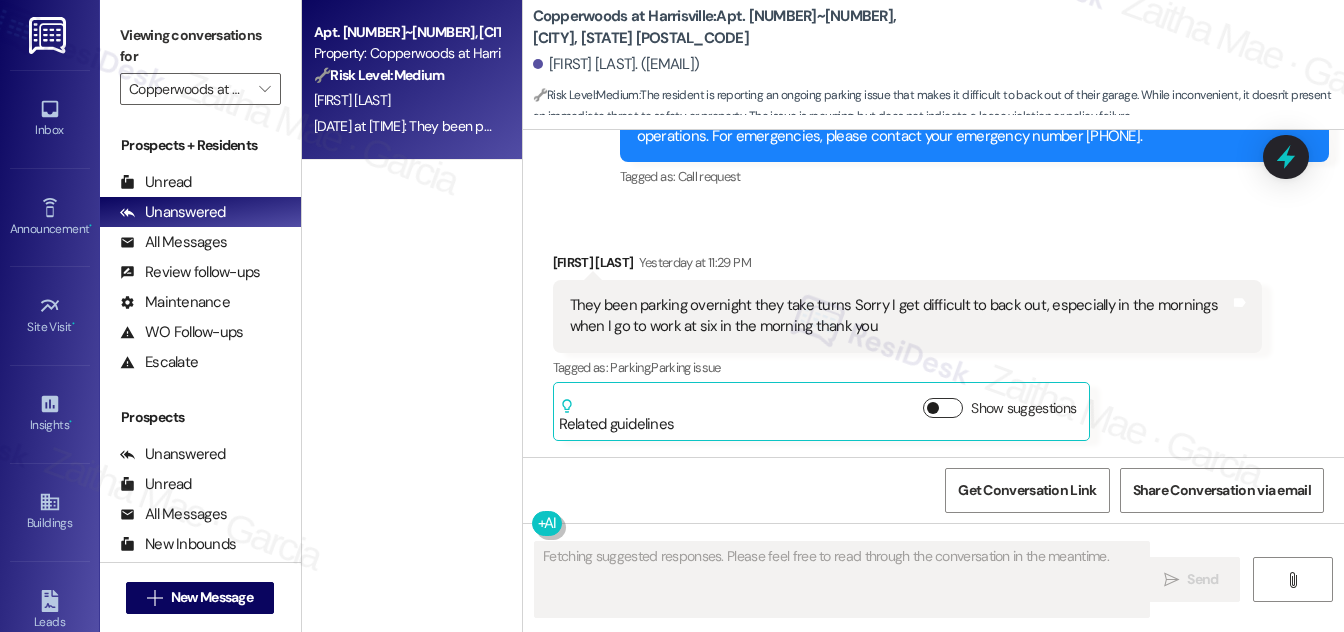 scroll, scrollTop: 1114, scrollLeft: 0, axis: vertical 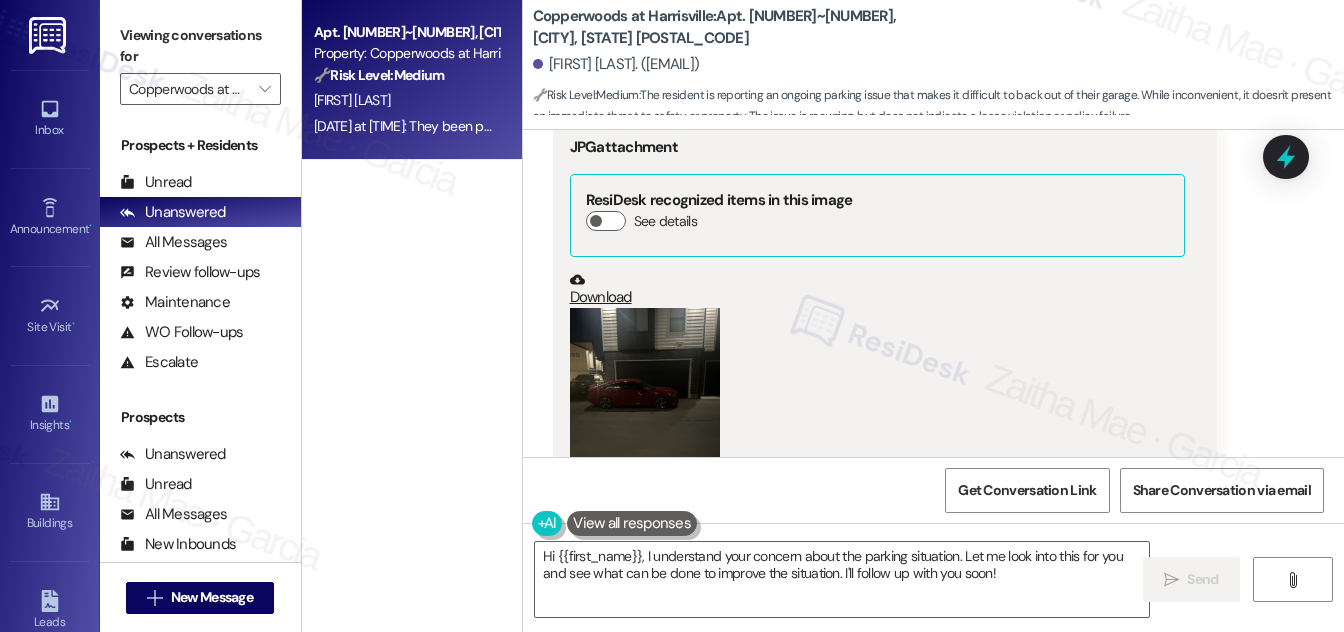 click at bounding box center (645, 408) 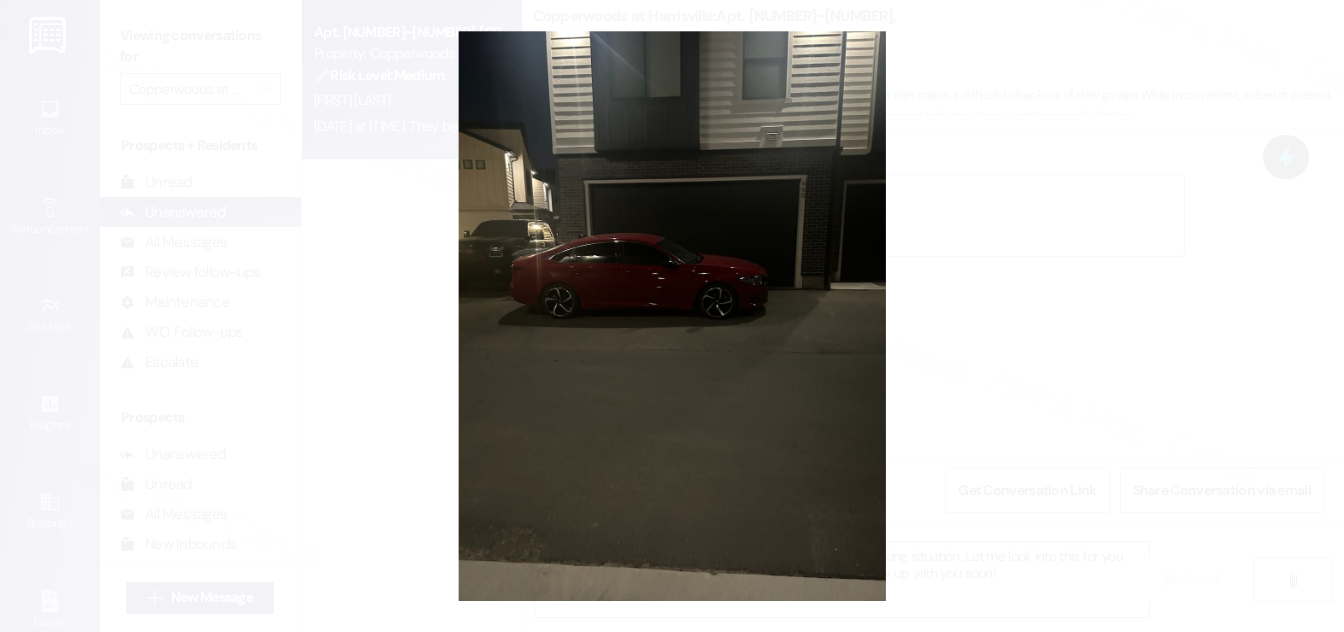 click at bounding box center [672, 316] 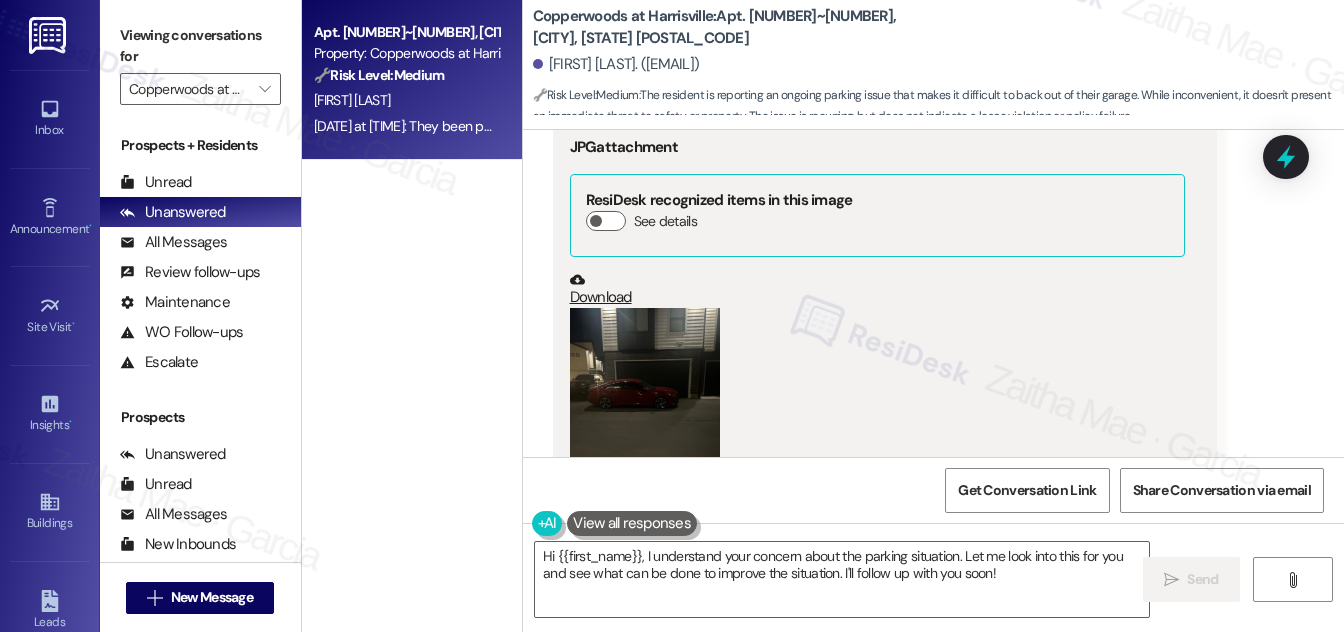 click at bounding box center [645, 408] 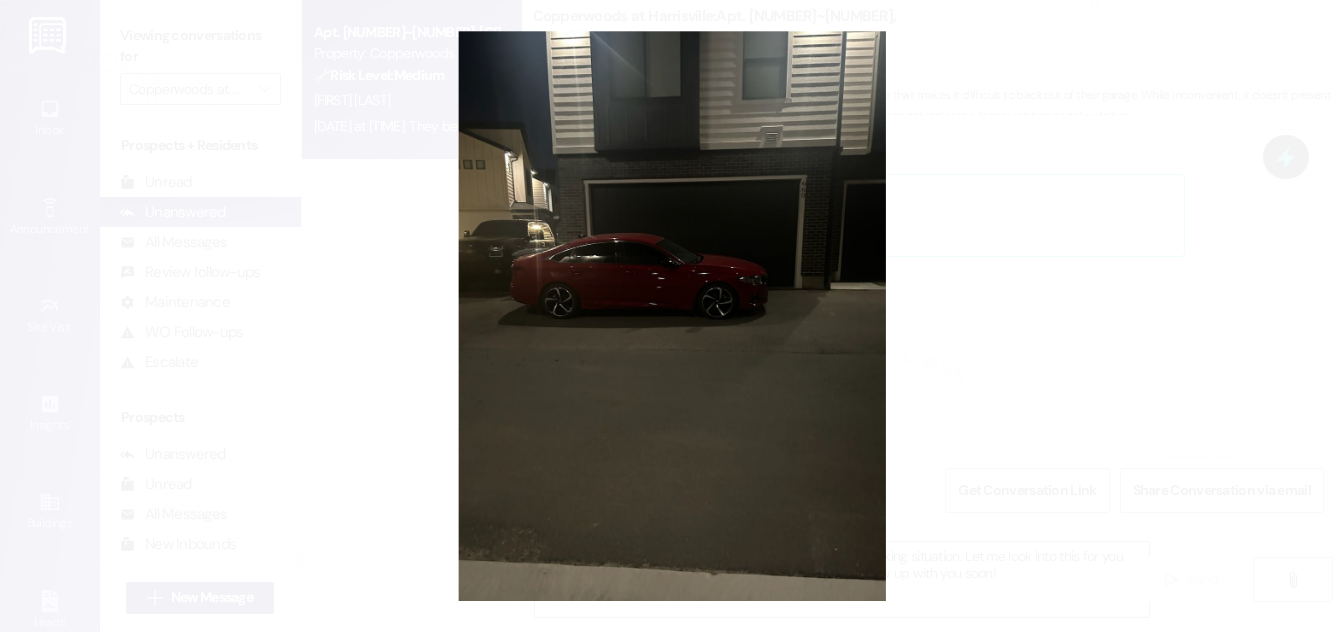 click at bounding box center [672, 316] 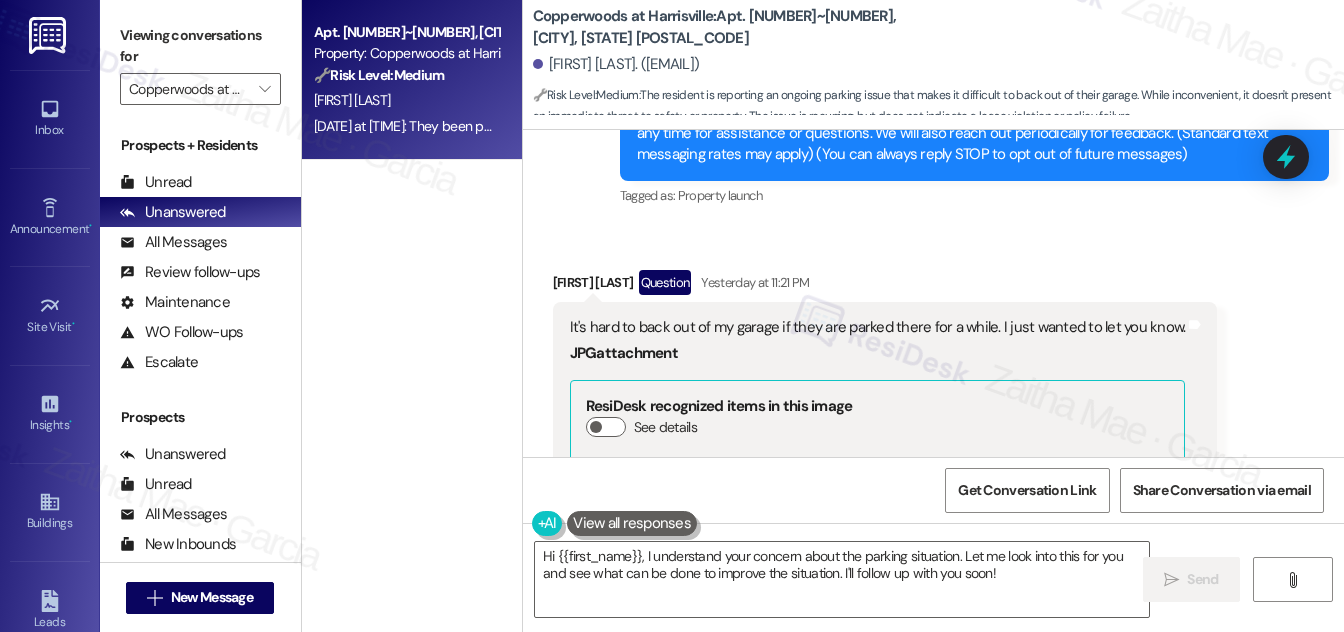 scroll, scrollTop: 363, scrollLeft: 0, axis: vertical 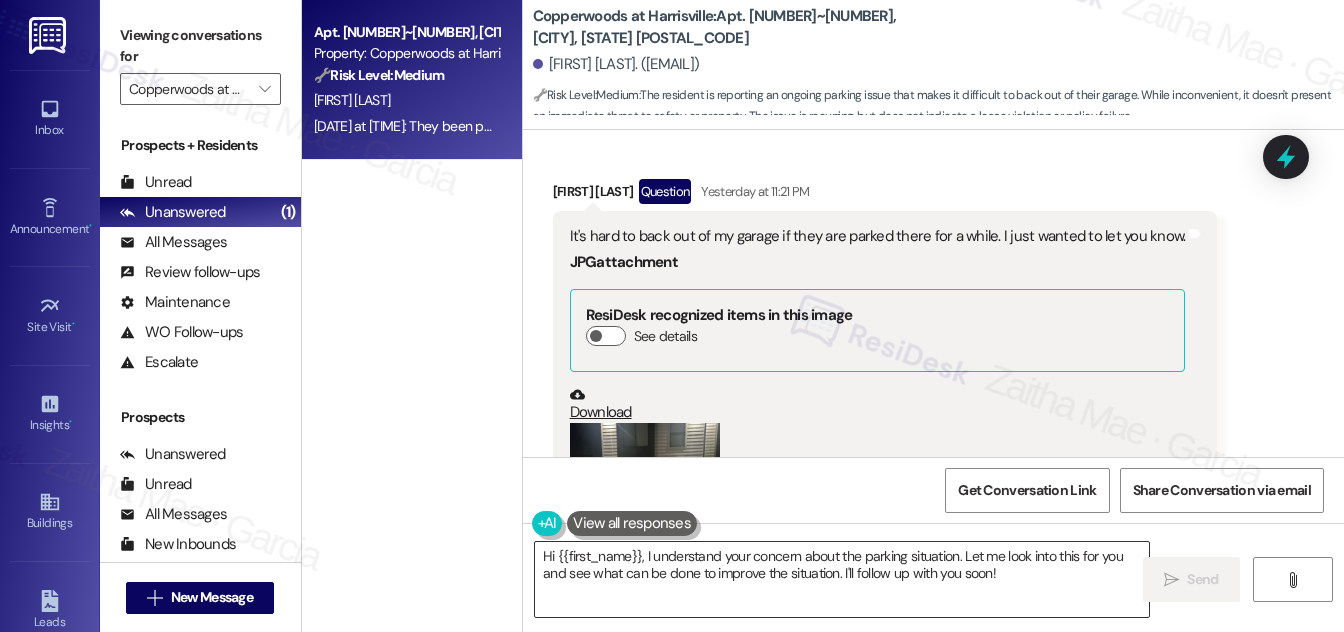 click on "Hi {{first_name}}, I understand your concern about the parking situation. Let me look into this for you and see what can be done to improve the situation. I'll follow up with you soon!" at bounding box center (842, 579) 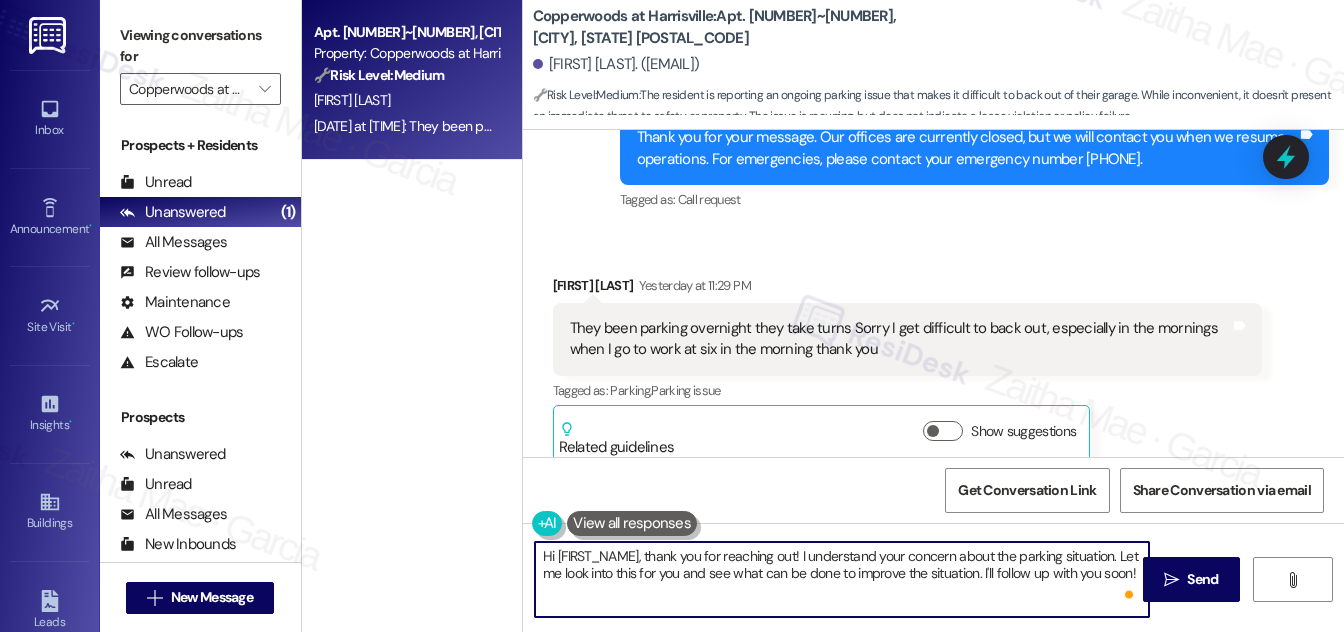 scroll, scrollTop: 1114, scrollLeft: 0, axis: vertical 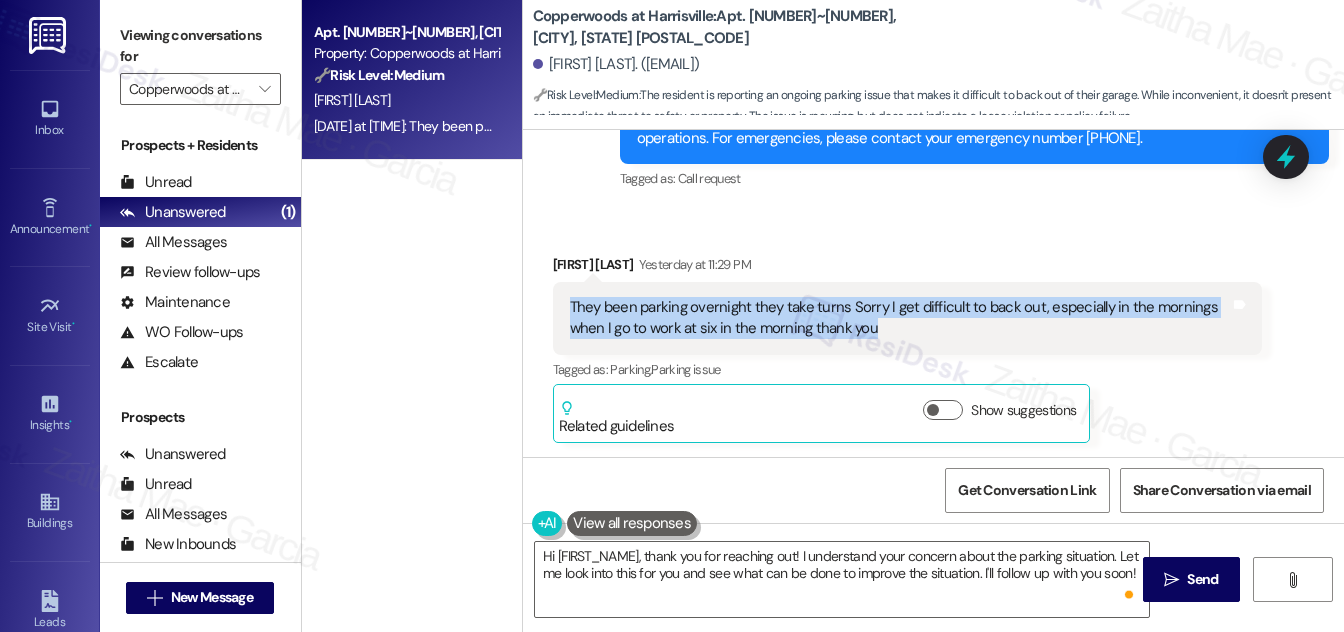 drag, startPoint x: 560, startPoint y: 305, endPoint x: 911, endPoint y: 342, distance: 352.94476 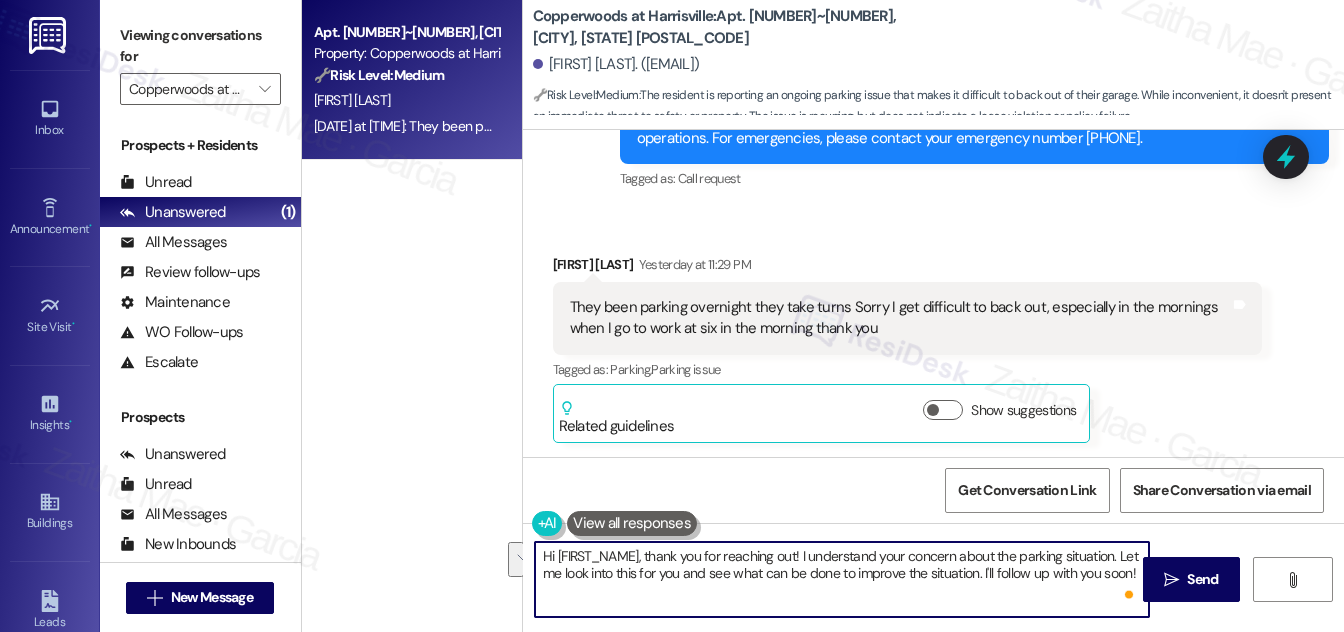 drag, startPoint x: 800, startPoint y: 550, endPoint x: 1130, endPoint y: 583, distance: 331.6459 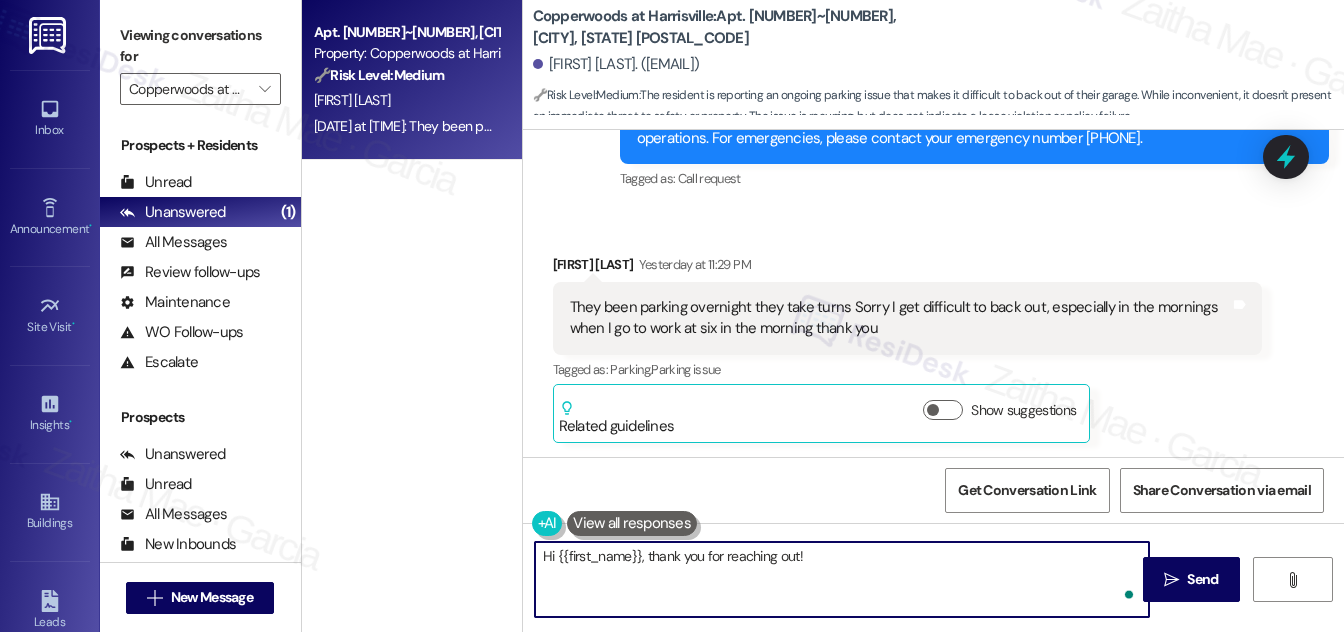 paste on "Thank you for bringing this to our attention. I understand how frustrating it must be to have difficulty backing out, especially so early in the morning." 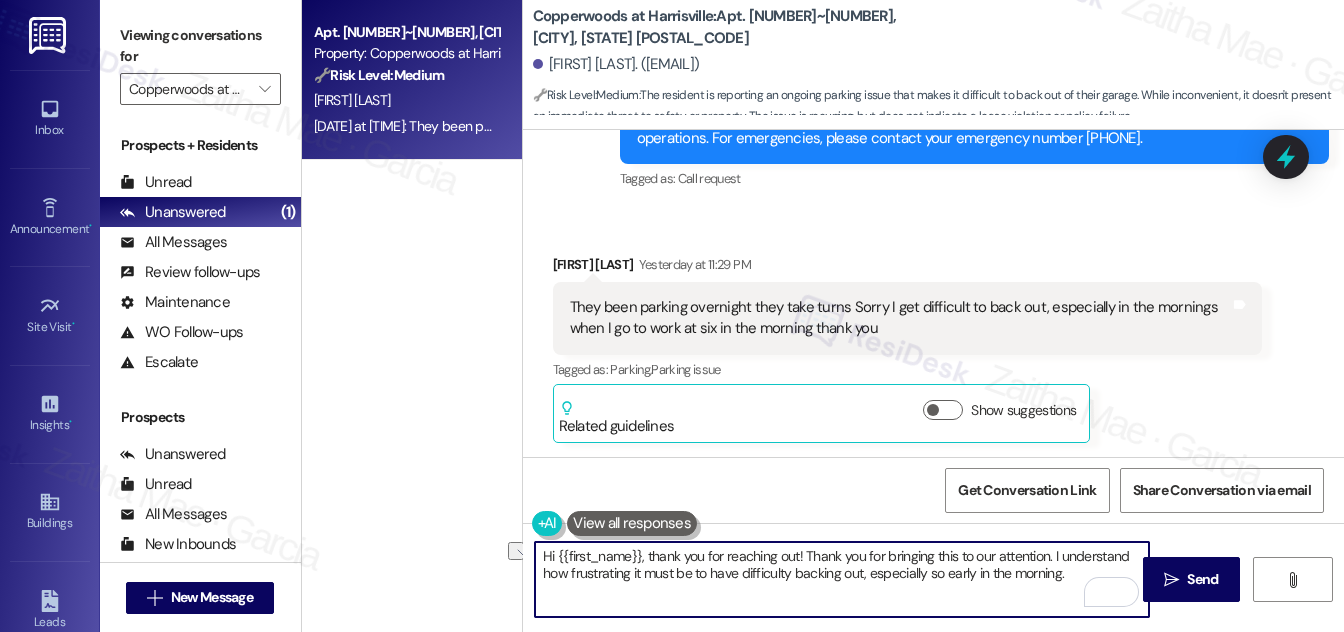 drag, startPoint x: 858, startPoint y: 557, endPoint x: 800, endPoint y: 551, distance: 58.30952 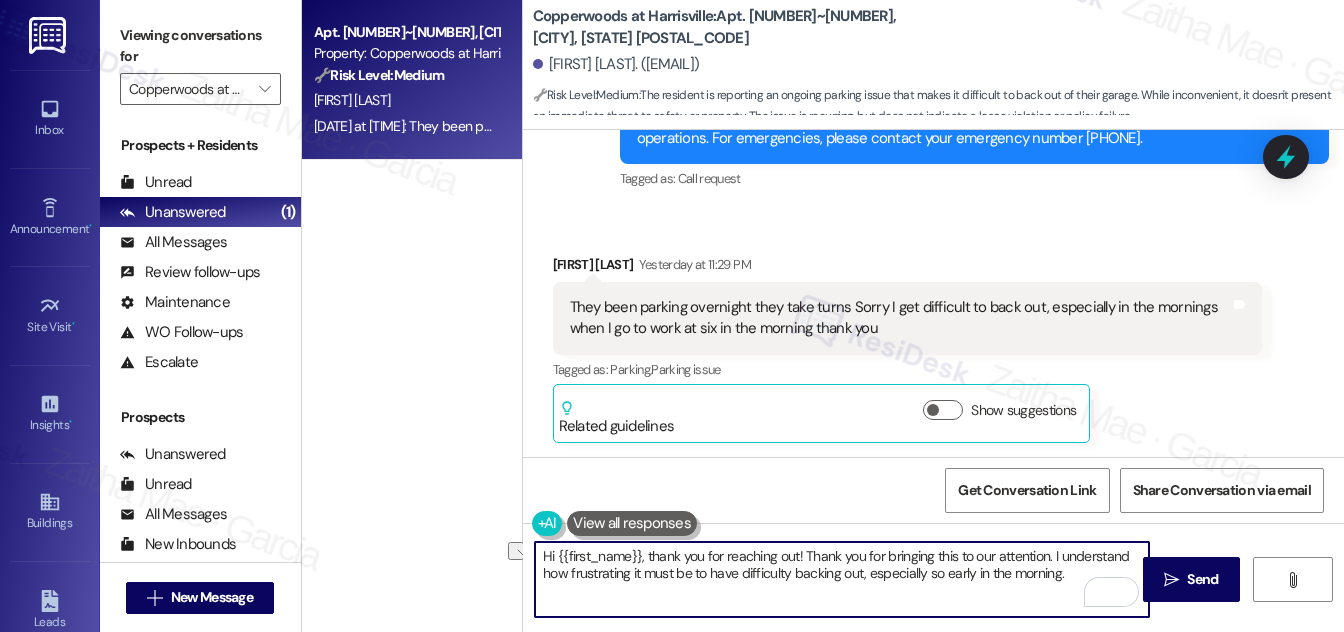 click on "Hi {{first_name}}, thank you for reaching out! Thank you for bringing this to our attention. I understand how frustrating it must be to have difficulty backing out, especially so early in the morning." at bounding box center (842, 579) 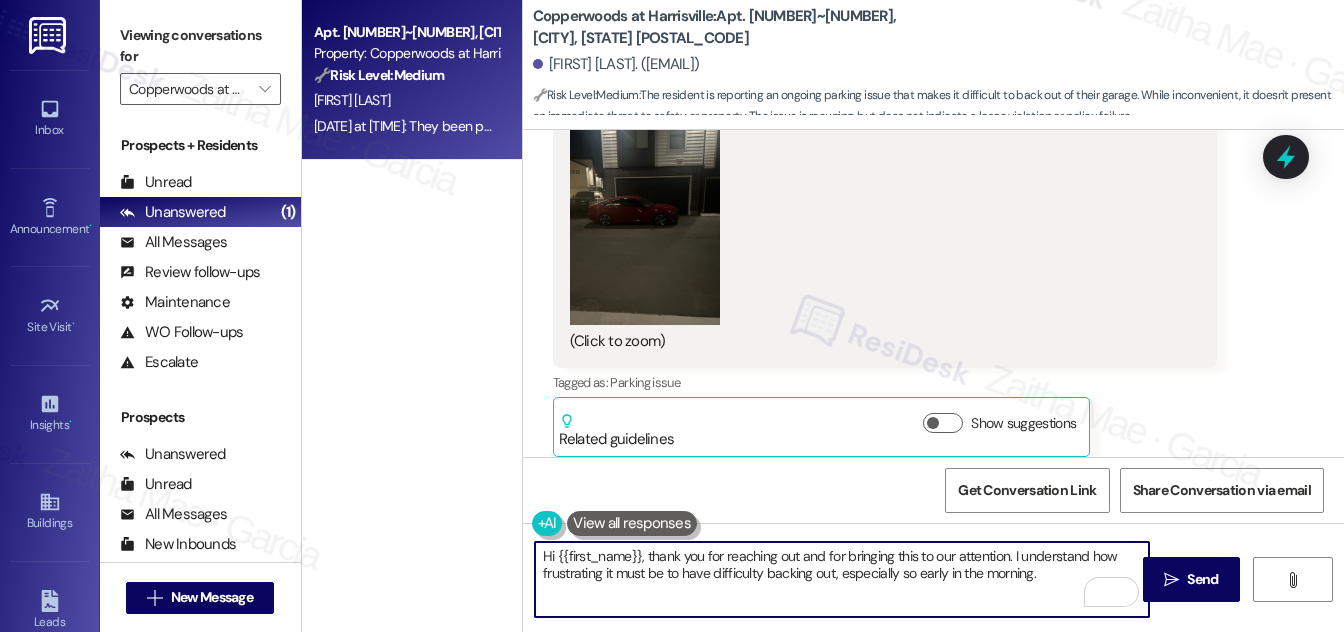 scroll, scrollTop: 659, scrollLeft: 0, axis: vertical 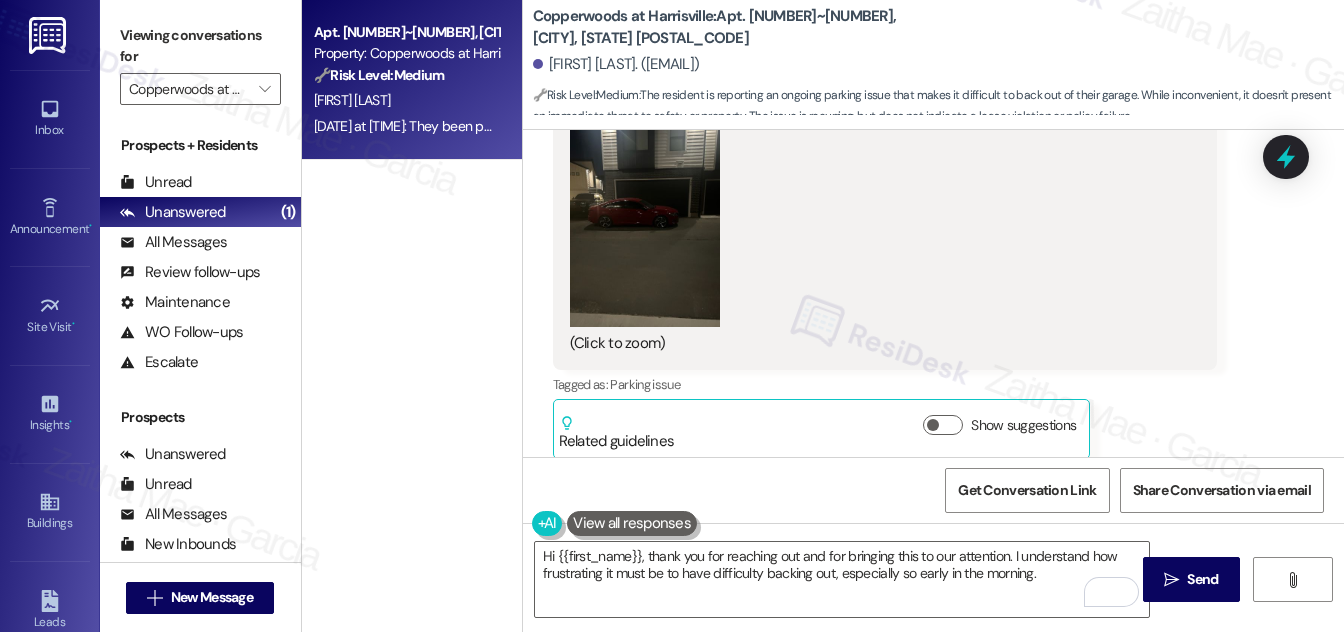 click at bounding box center [645, 227] 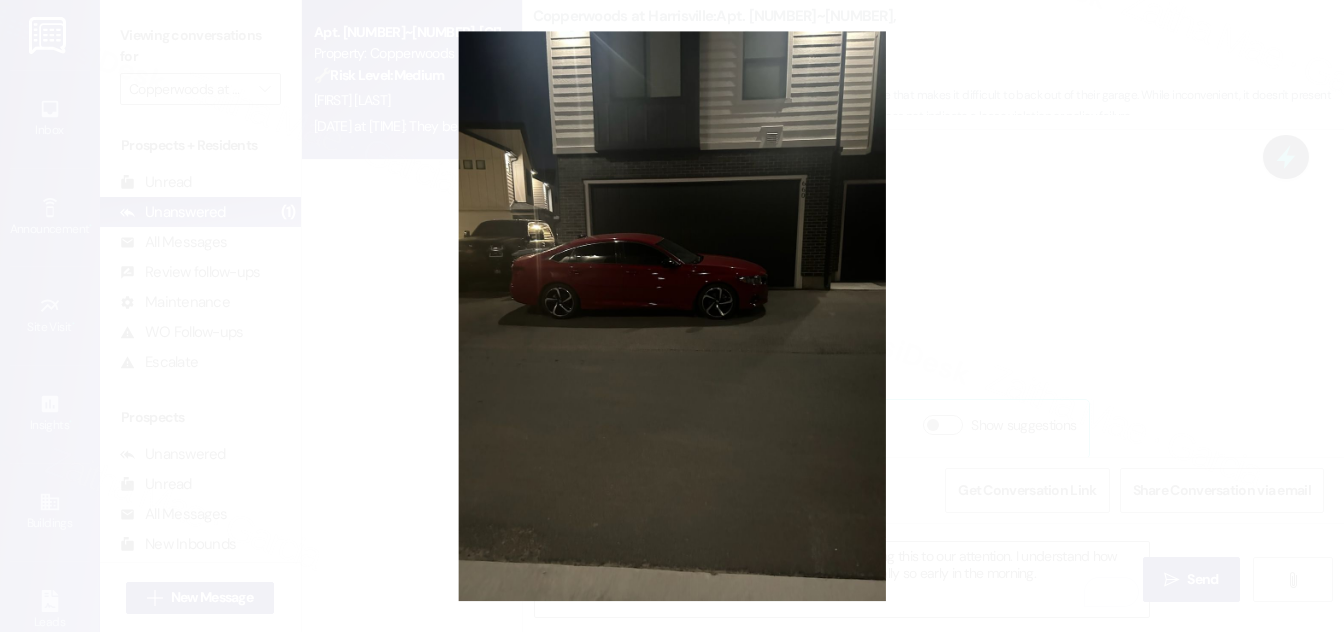 click at bounding box center [672, 316] 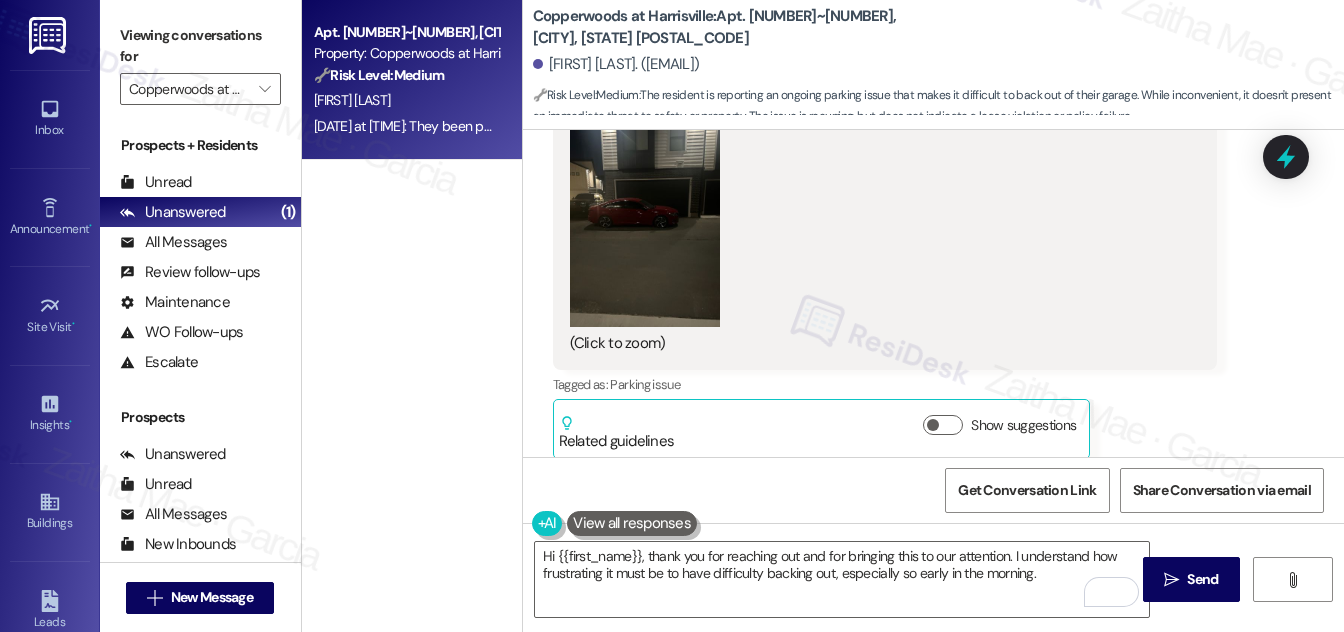 click at bounding box center [645, 227] 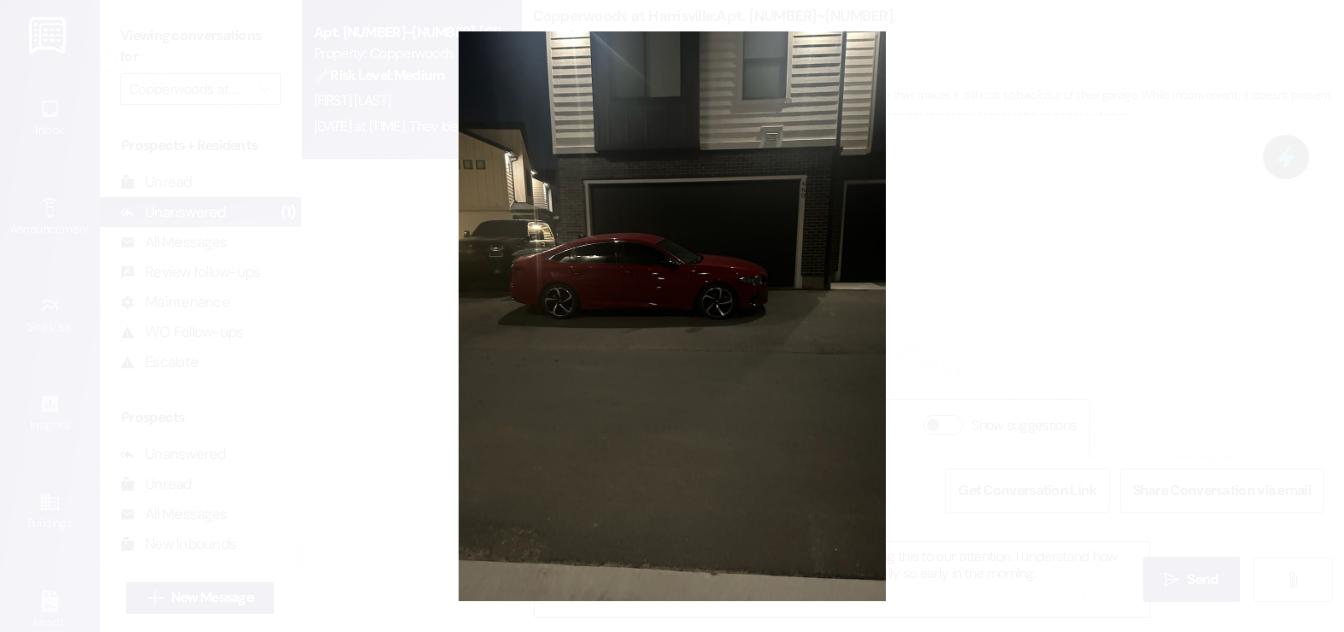 click at bounding box center [672, 316] 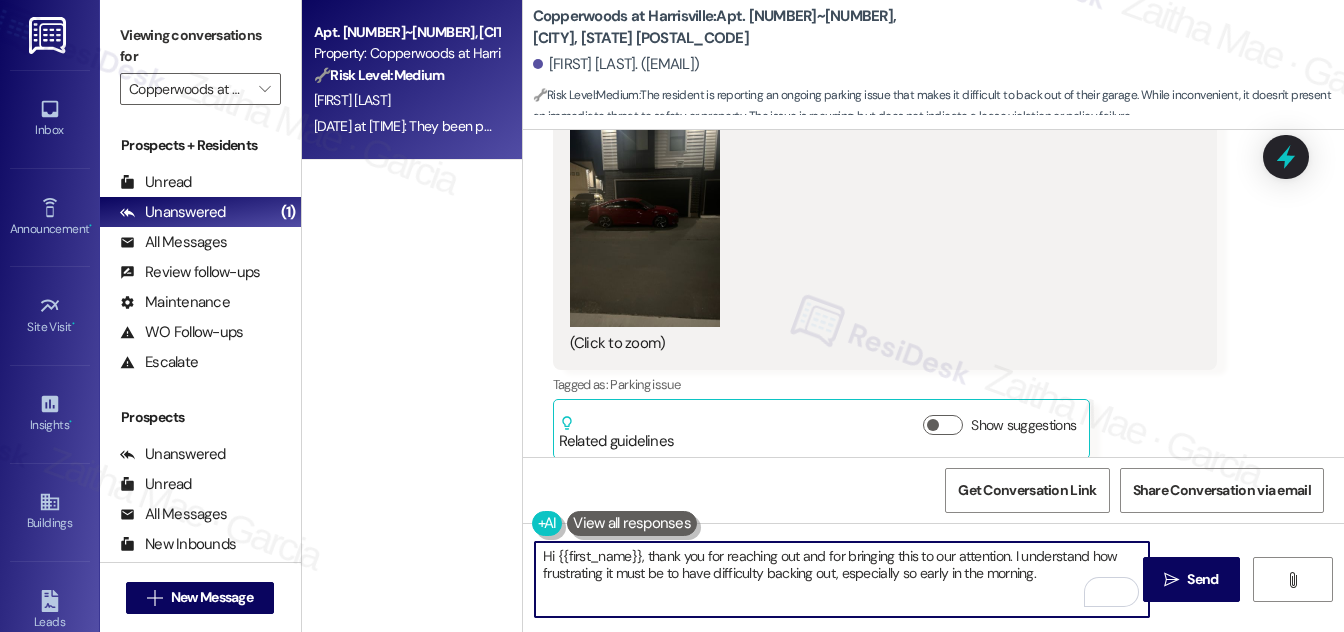 click on "Hi {{first_name}}, thank you for reaching out and for bringing this to our attention. I understand how frustrating it must be to have difficulty backing out, especially so early in the morning." at bounding box center [842, 579] 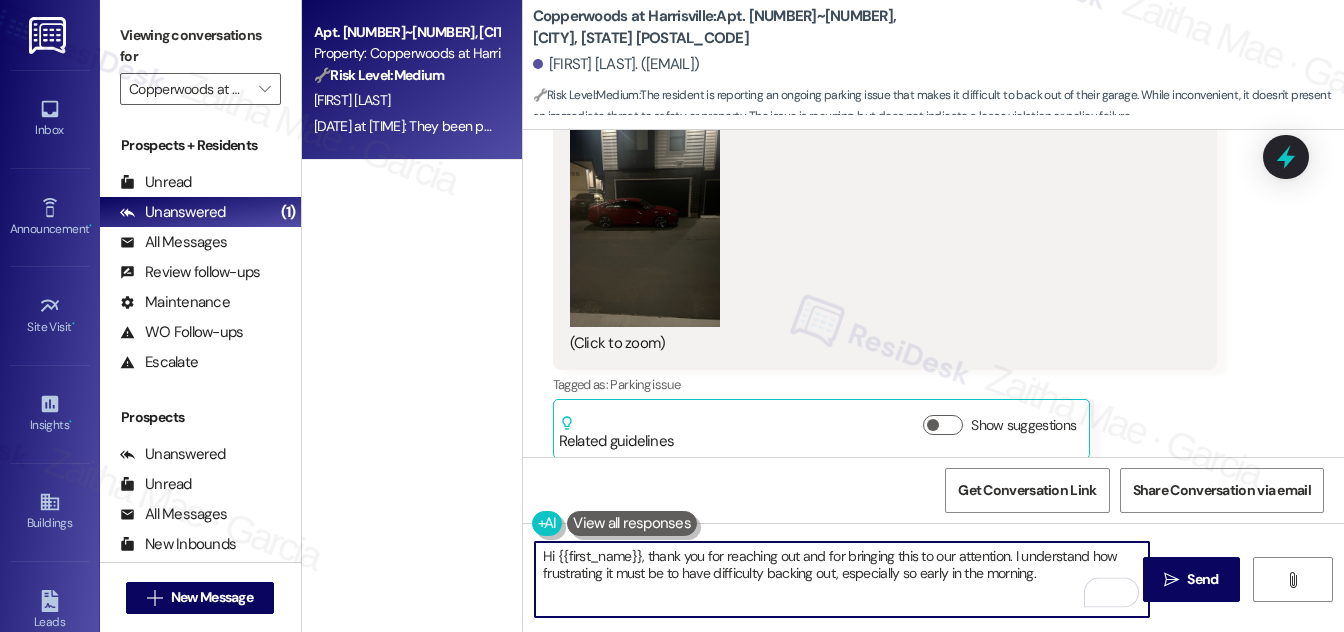 paste on "To help us address this properly, can you tell if the vehicles belong to residents in your building or if they might be guests?" 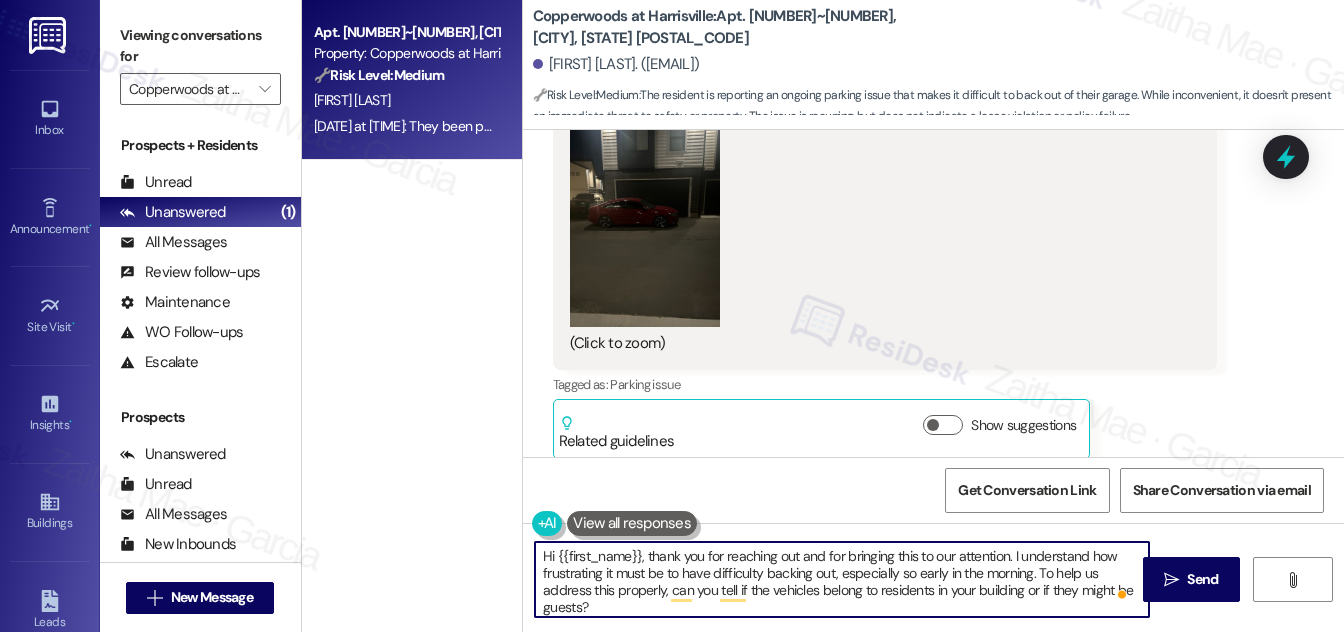 scroll, scrollTop: 4, scrollLeft: 0, axis: vertical 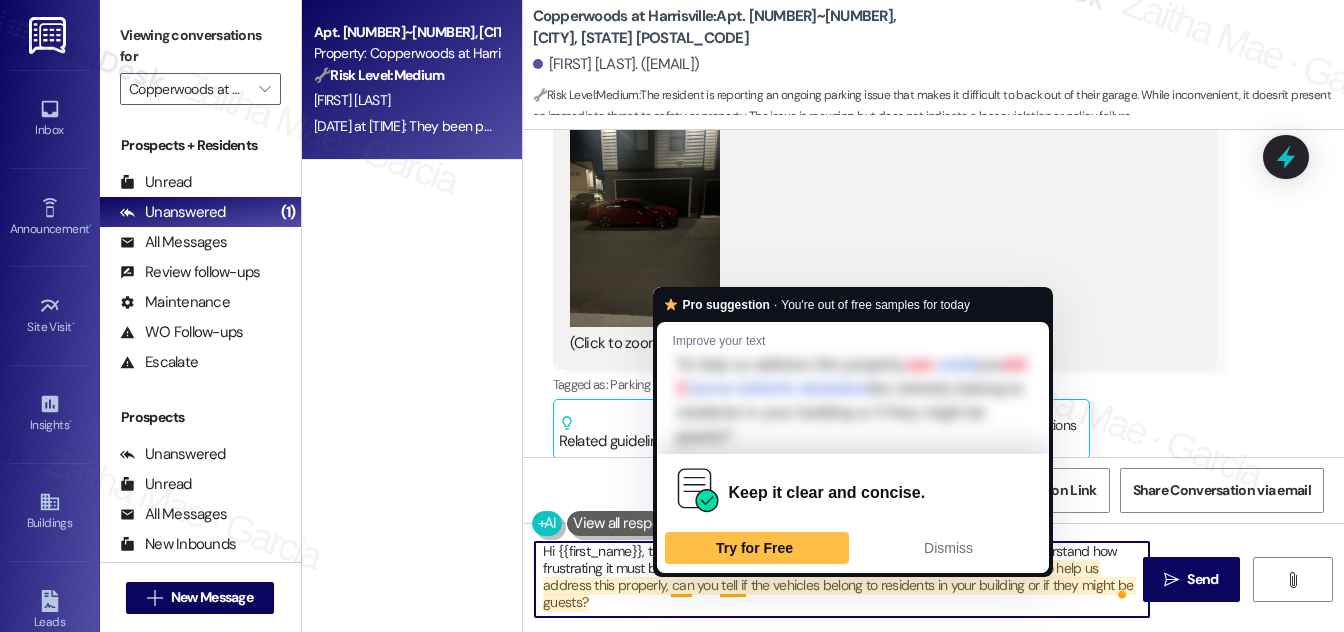 click on "Hi {{first_name}}, thank you for reaching out and for bringing this to our attention. I understand how frustrating it must be to have difficulty backing out, especially so early in the morning. To help us address this properly, can you tell if the vehicles belong to residents in your building or if they might be guests?" at bounding box center [842, 579] 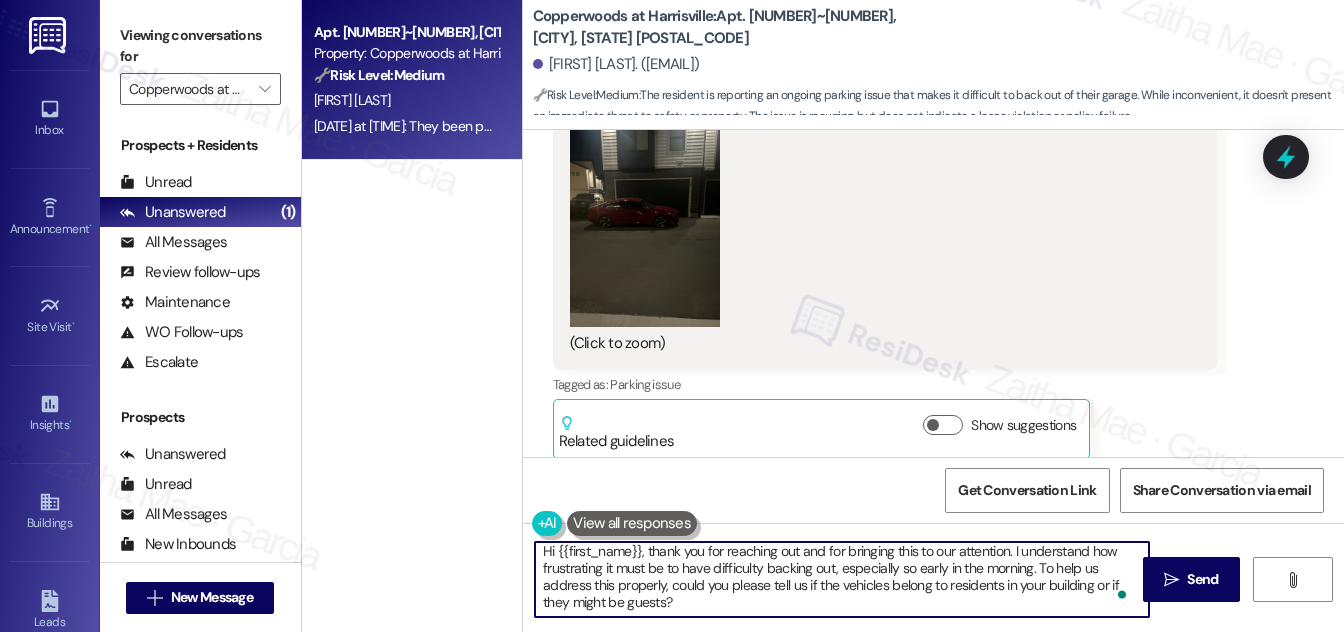 click on "Hi {{first_name}}, thank you for reaching out and for bringing this to our attention. I understand how frustrating it must be to have difficulty backing out, especially so early in the morning. To help us address this properly, could you please tell us if the vehicles belong to residents in your building or if they might be guests?" at bounding box center (842, 579) 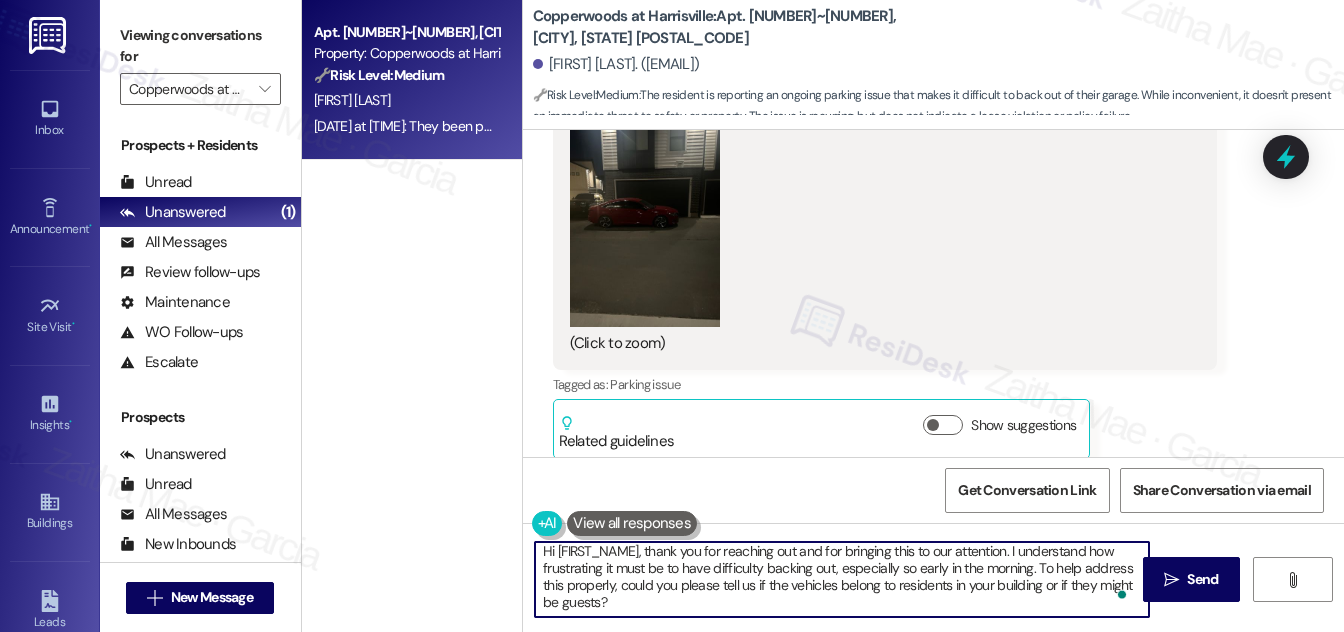 click on "Hi [FIRST_NAME], thank you for reaching out and for bringing this to our attention. I understand how frustrating it must be to have difficulty backing out, especially so early in the morning. To help address this properly, could you please tell us if the vehicles belong to residents in your building or if they might be guests?" at bounding box center [842, 579] 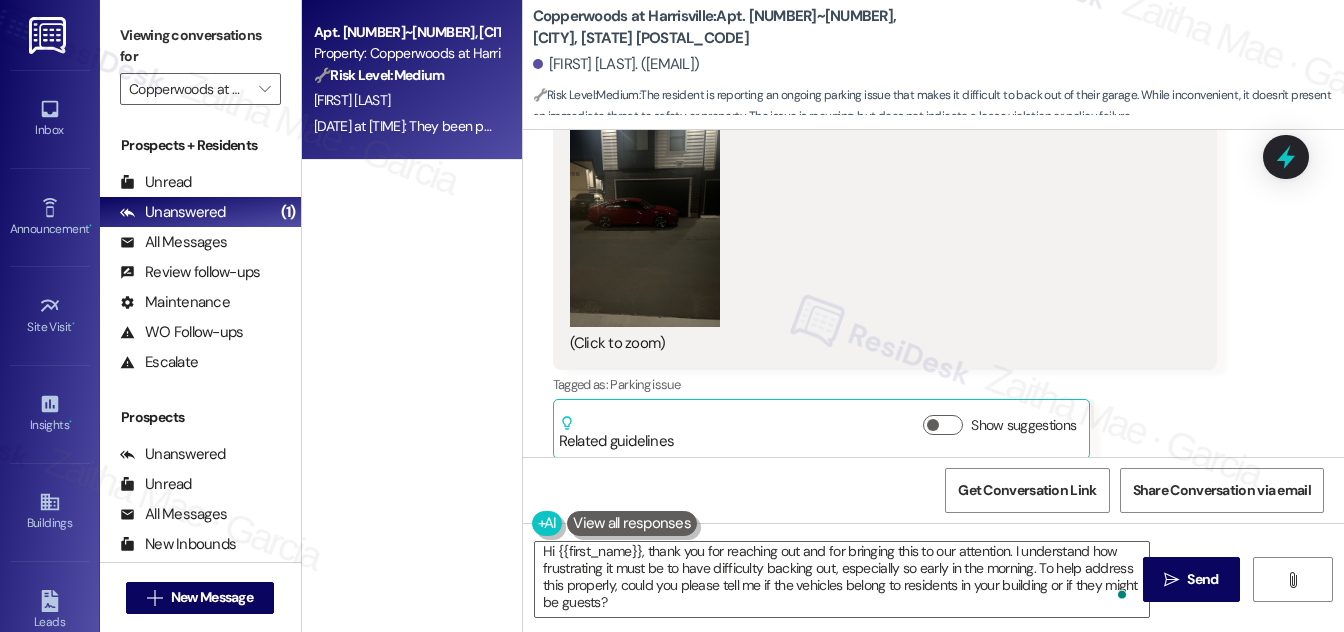 click at bounding box center [645, 227] 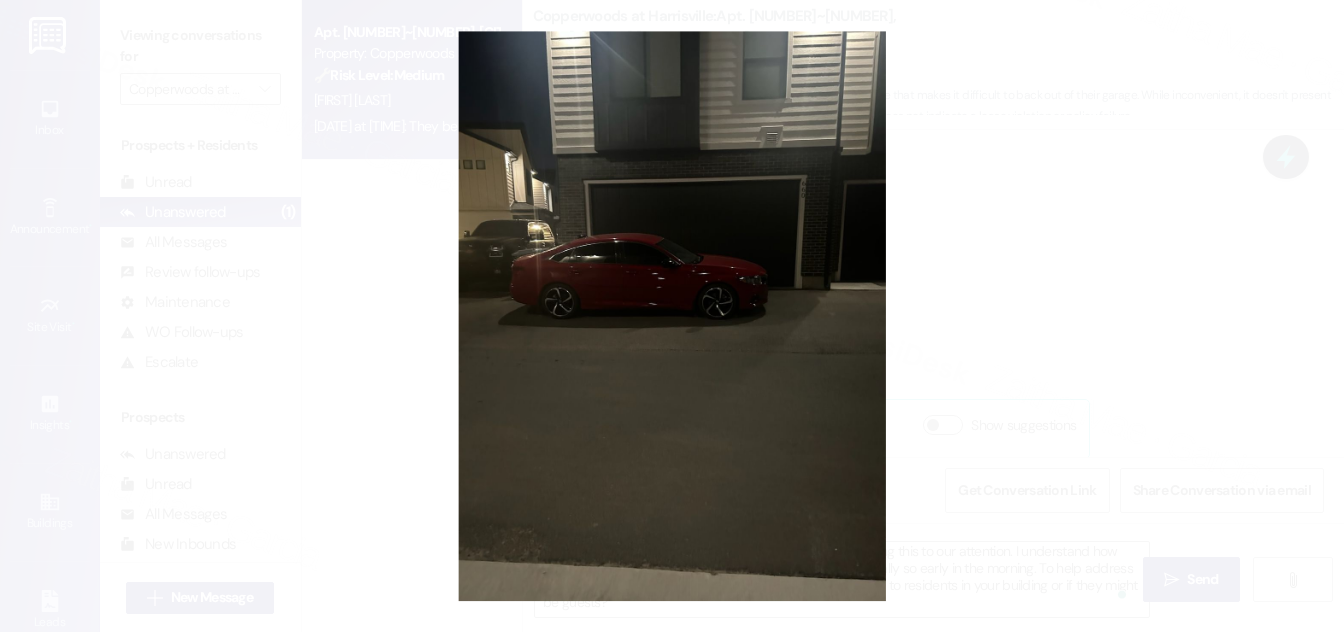 click at bounding box center [672, 316] 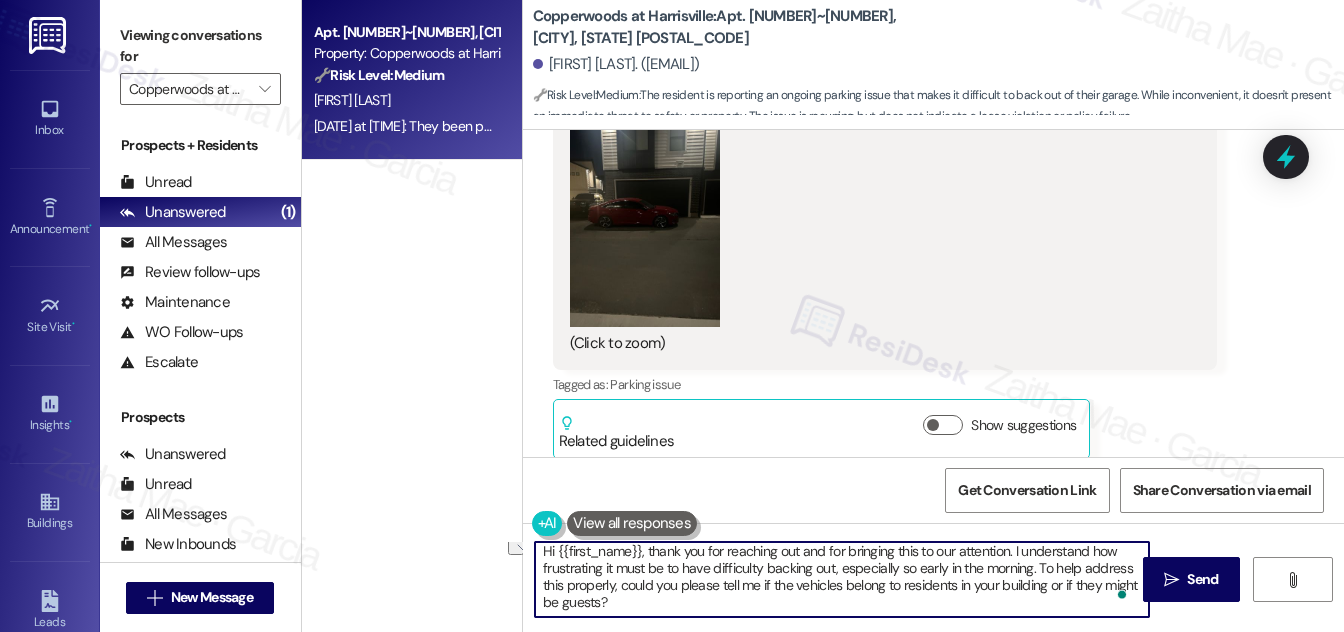 drag, startPoint x: 1045, startPoint y: 582, endPoint x: 957, endPoint y: 581, distance: 88.005684 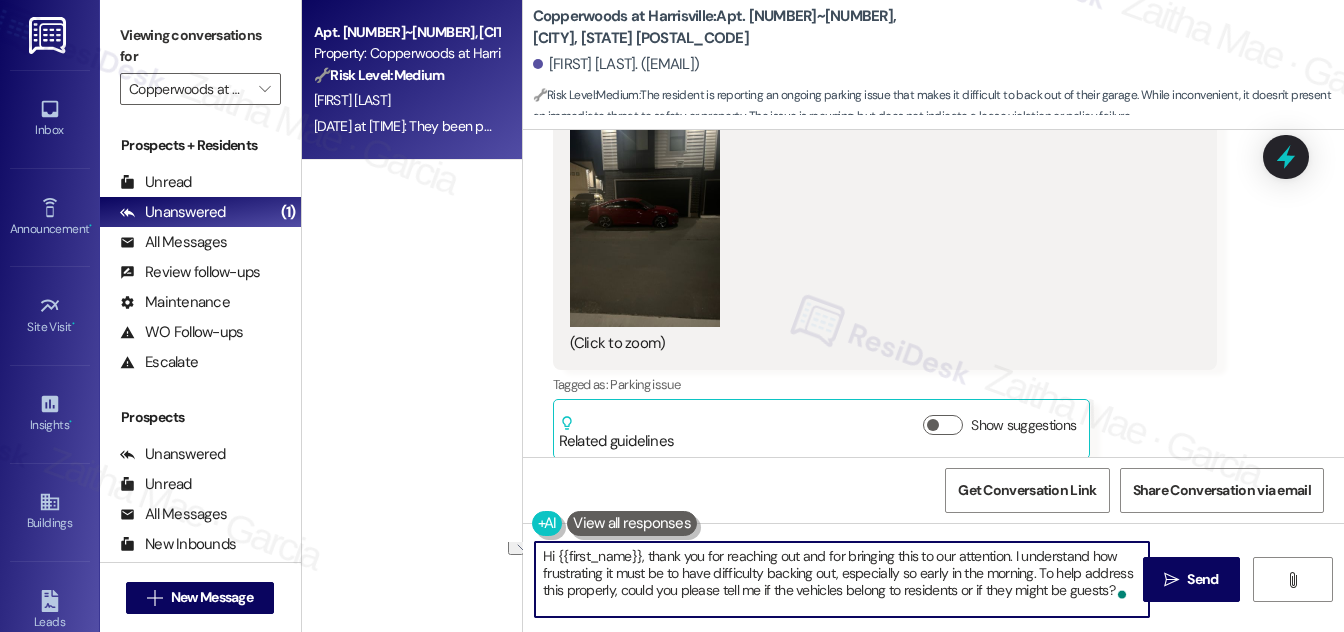 scroll, scrollTop: 0, scrollLeft: 0, axis: both 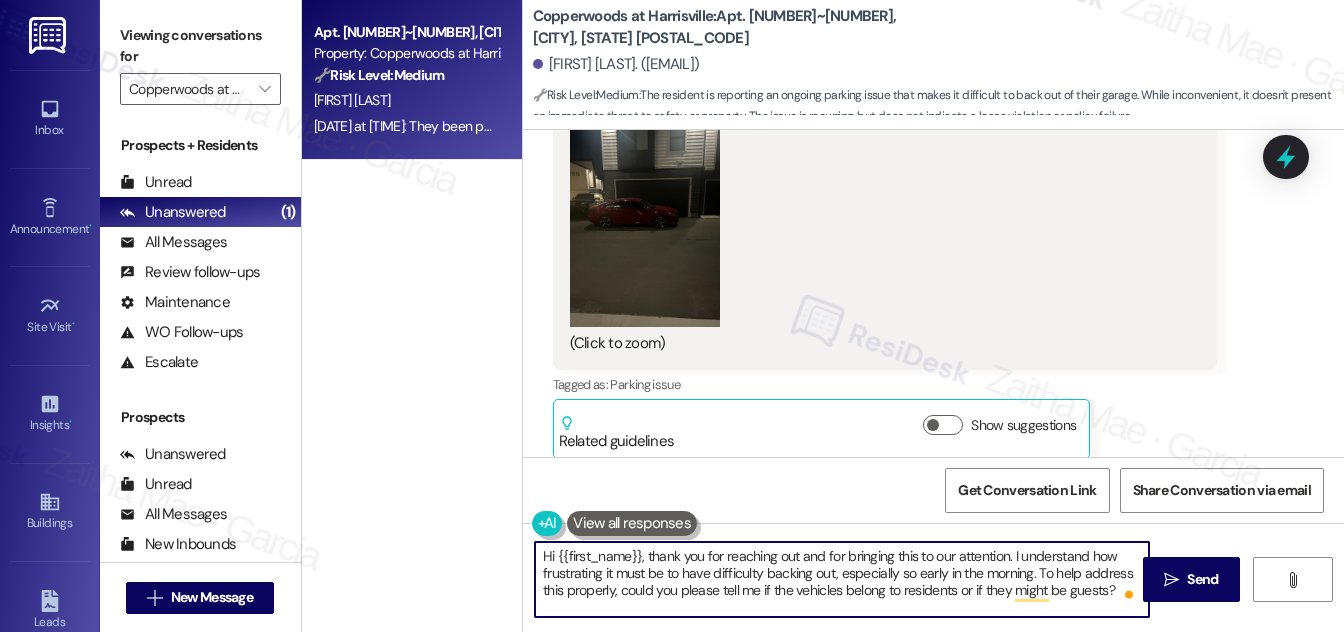 click on "Hi {{first_name}}, thank you for reaching out and for bringing this to our attention. I understand how frustrating it must be to have difficulty backing out, especially so early in the morning. To help address this properly, could you please tell me if the vehicles belong to residents or if they might be guests?" at bounding box center (842, 579) 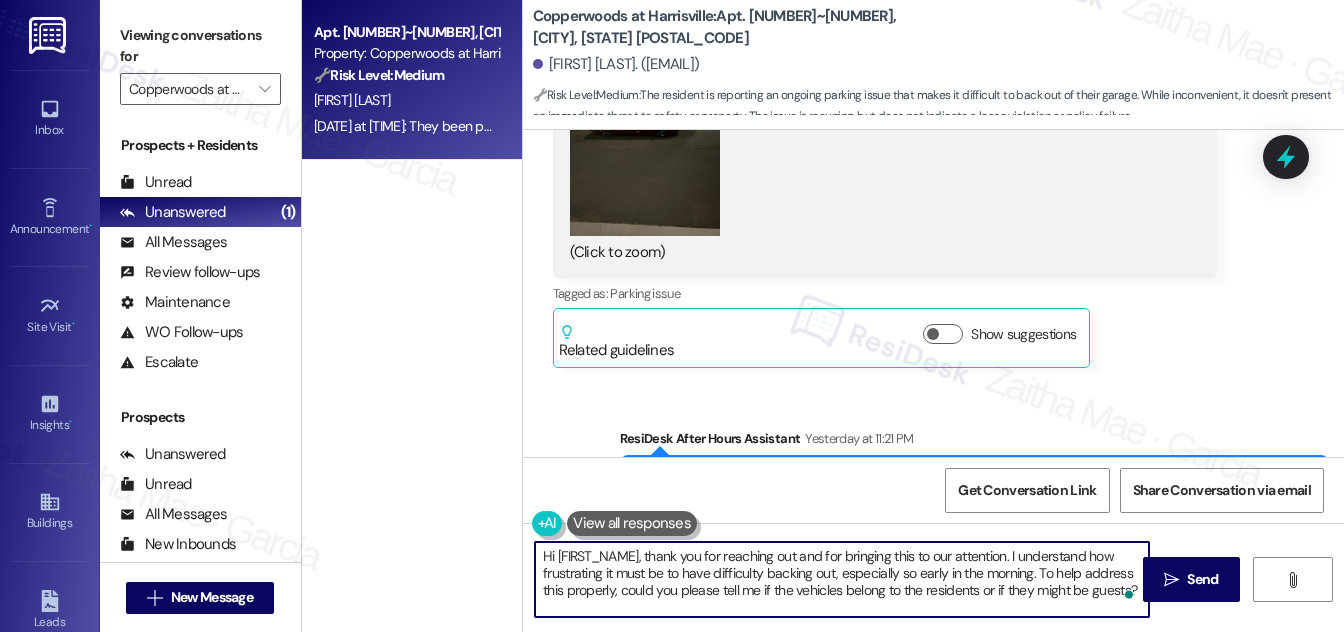 scroll, scrollTop: 659, scrollLeft: 0, axis: vertical 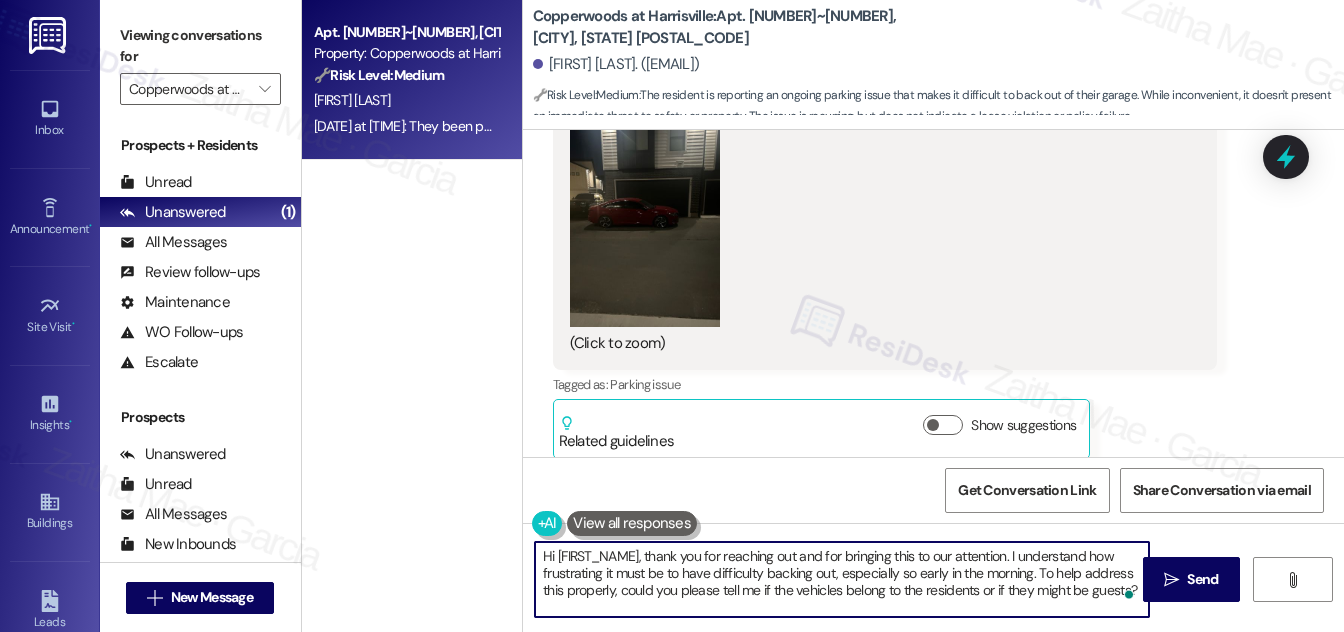 type on "Hi [FIRST_NAME], thank you for reaching out and for bringing this to our attention. I understand how frustrating it must be to have difficulty backing out, especially so early in the morning. To help address this properly, could you please tell me if the vehicles belong to the residents or if they might be guests?" 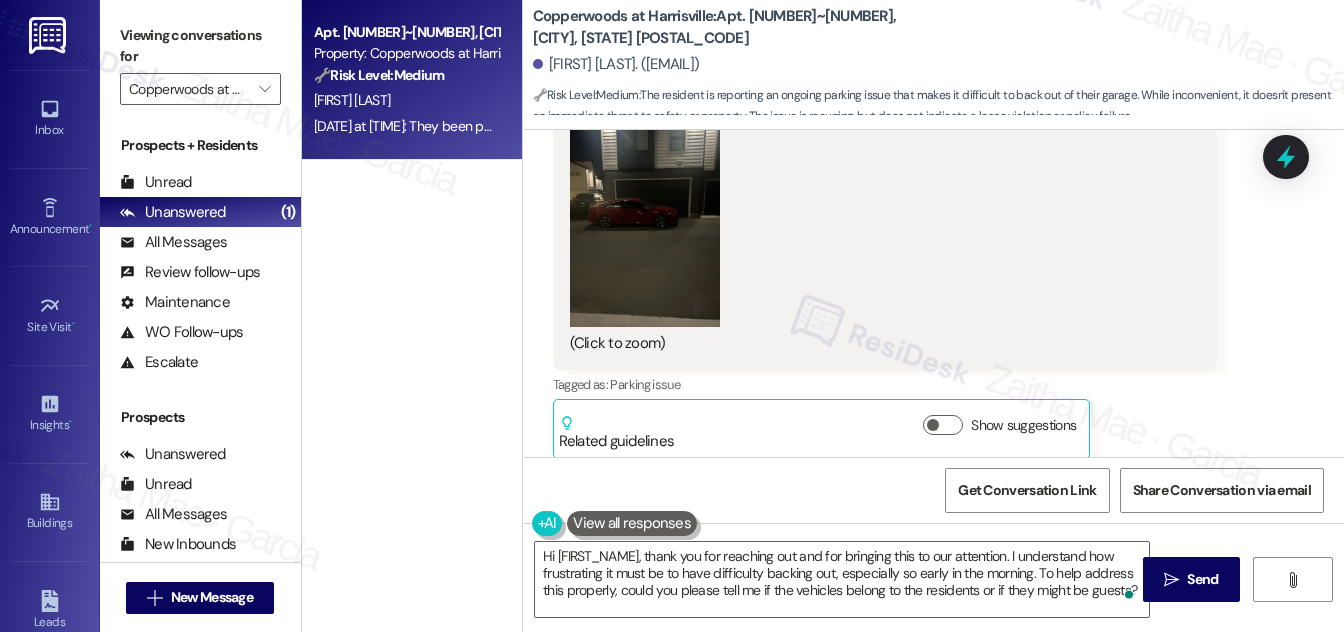 click at bounding box center (645, 227) 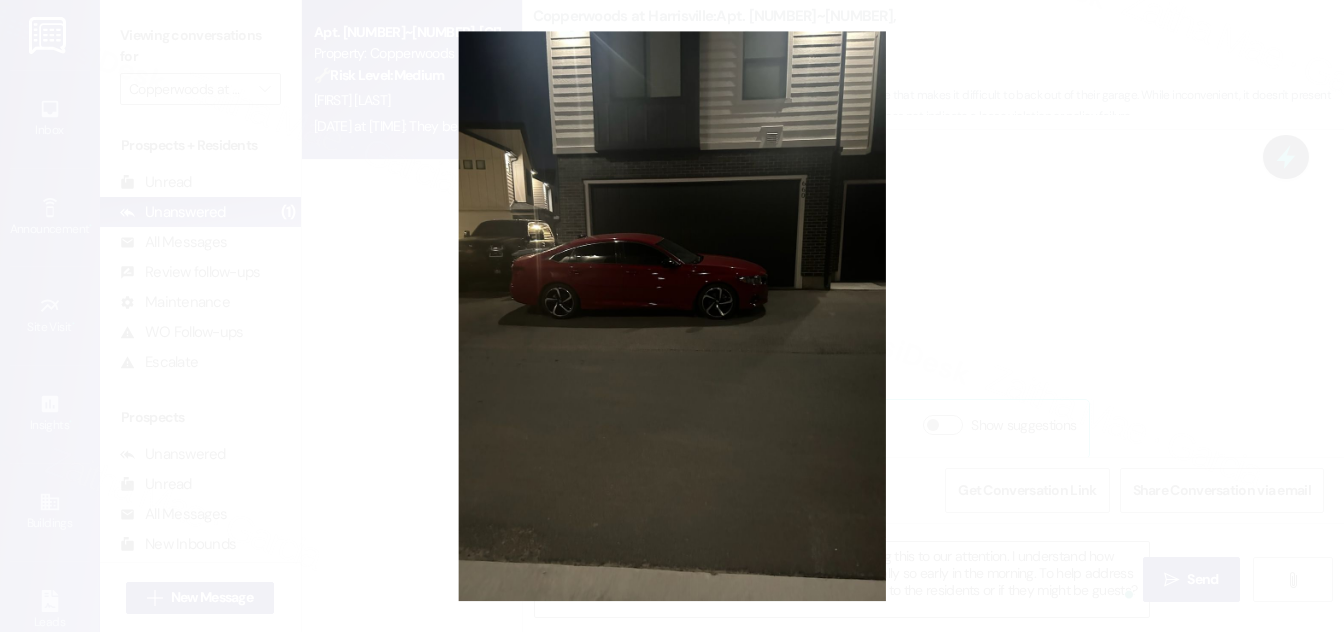 click at bounding box center [672, 316] 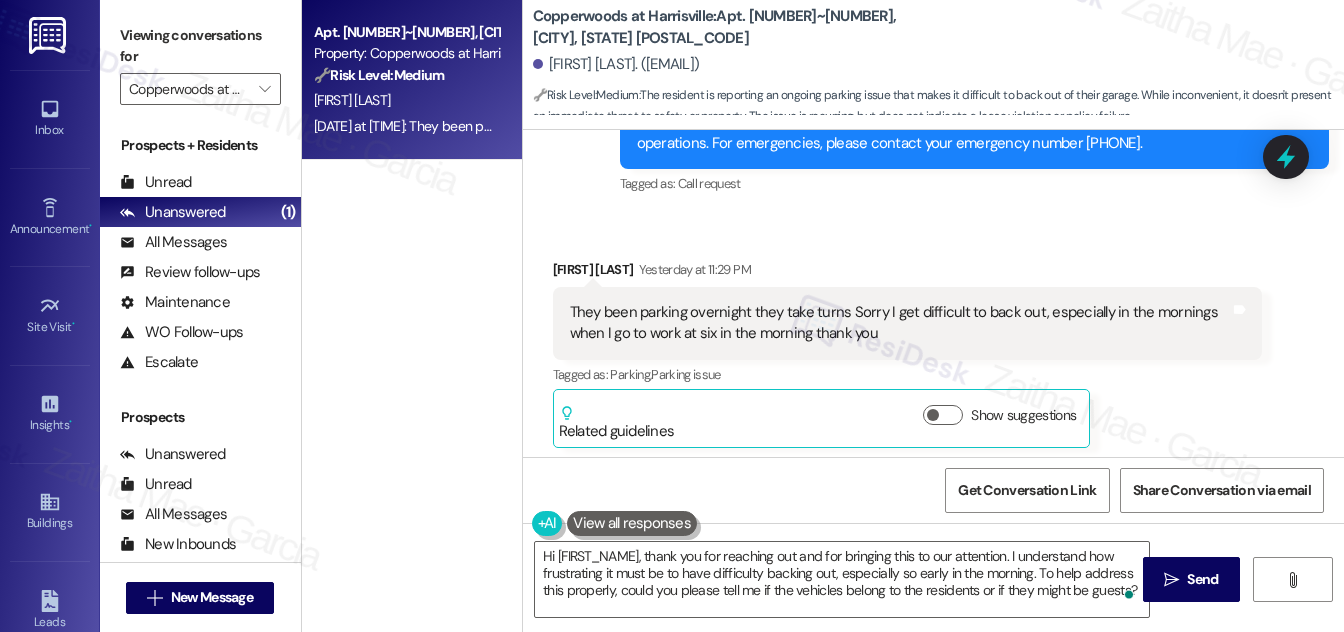 scroll, scrollTop: 1114, scrollLeft: 0, axis: vertical 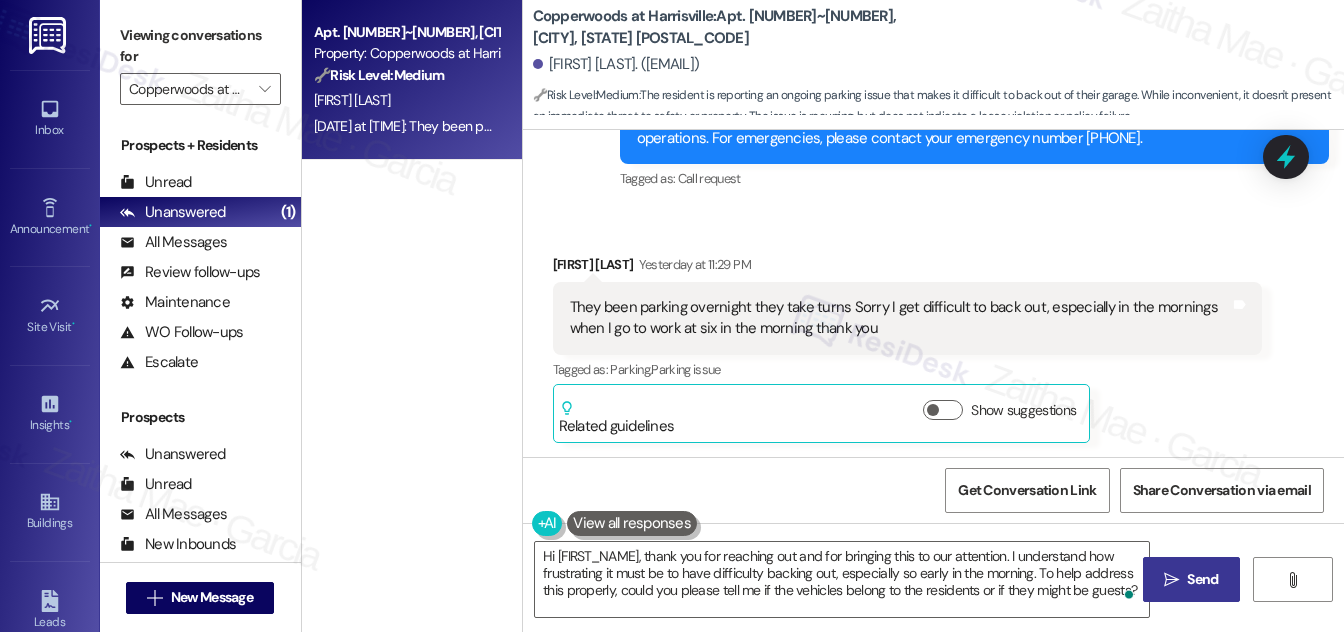 click on "Send" at bounding box center (1202, 579) 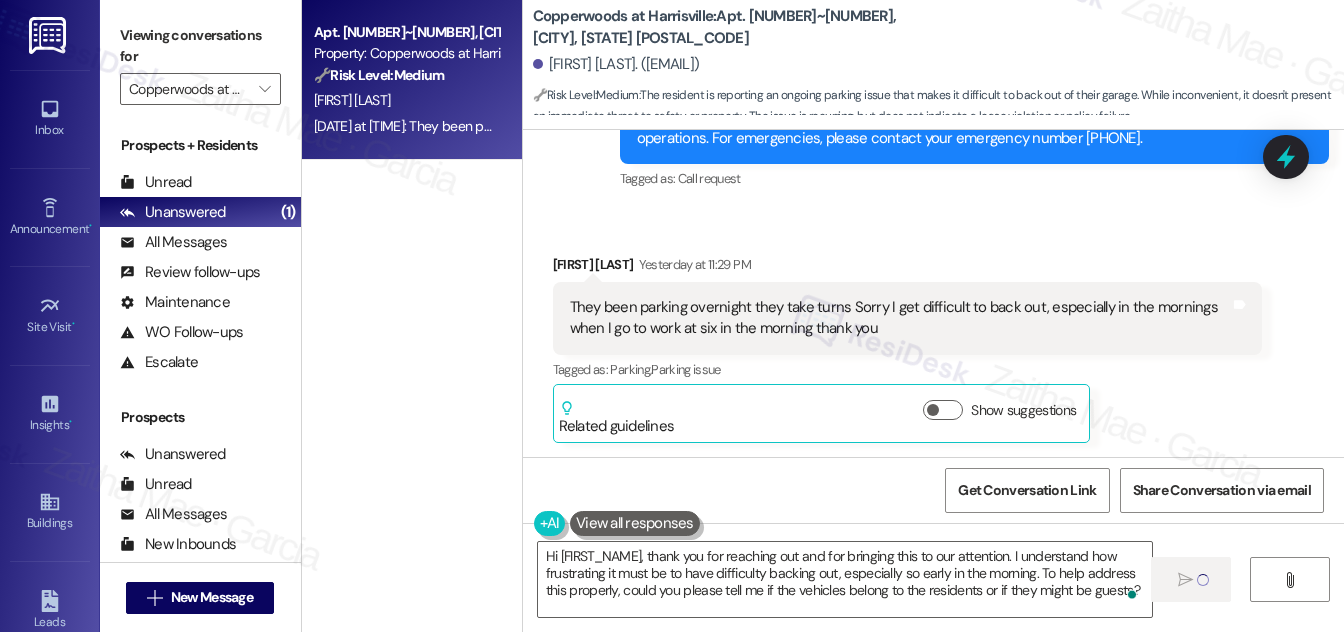 type 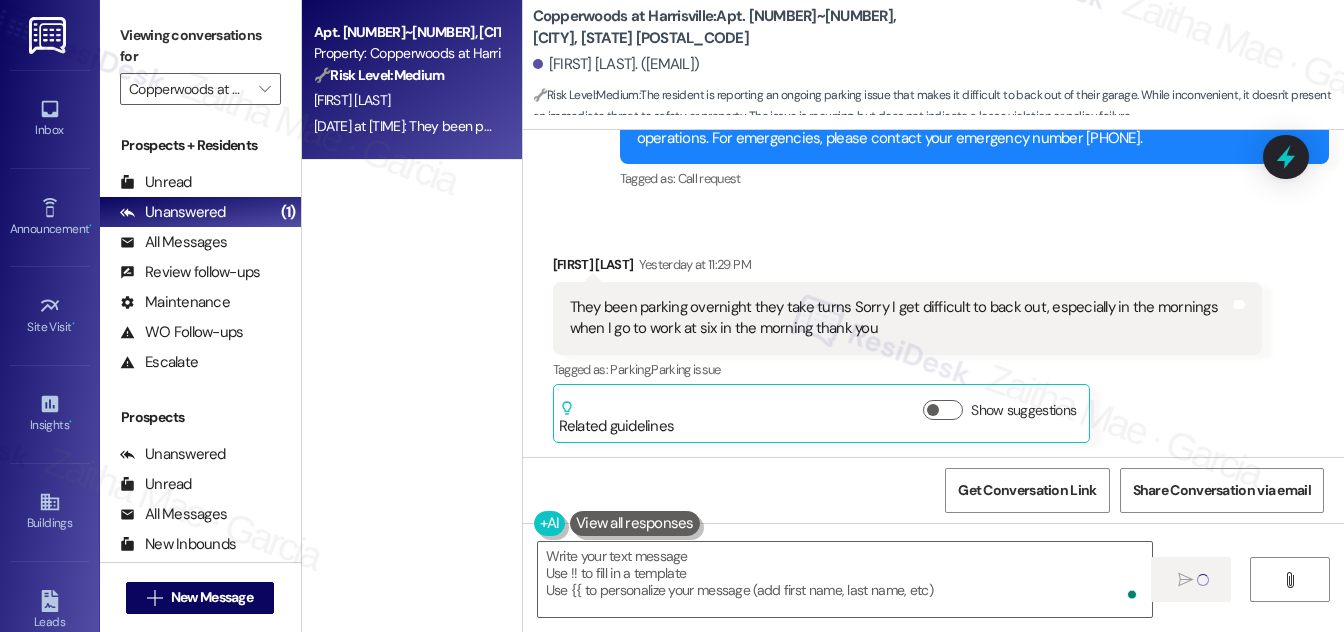 scroll, scrollTop: 1113, scrollLeft: 0, axis: vertical 